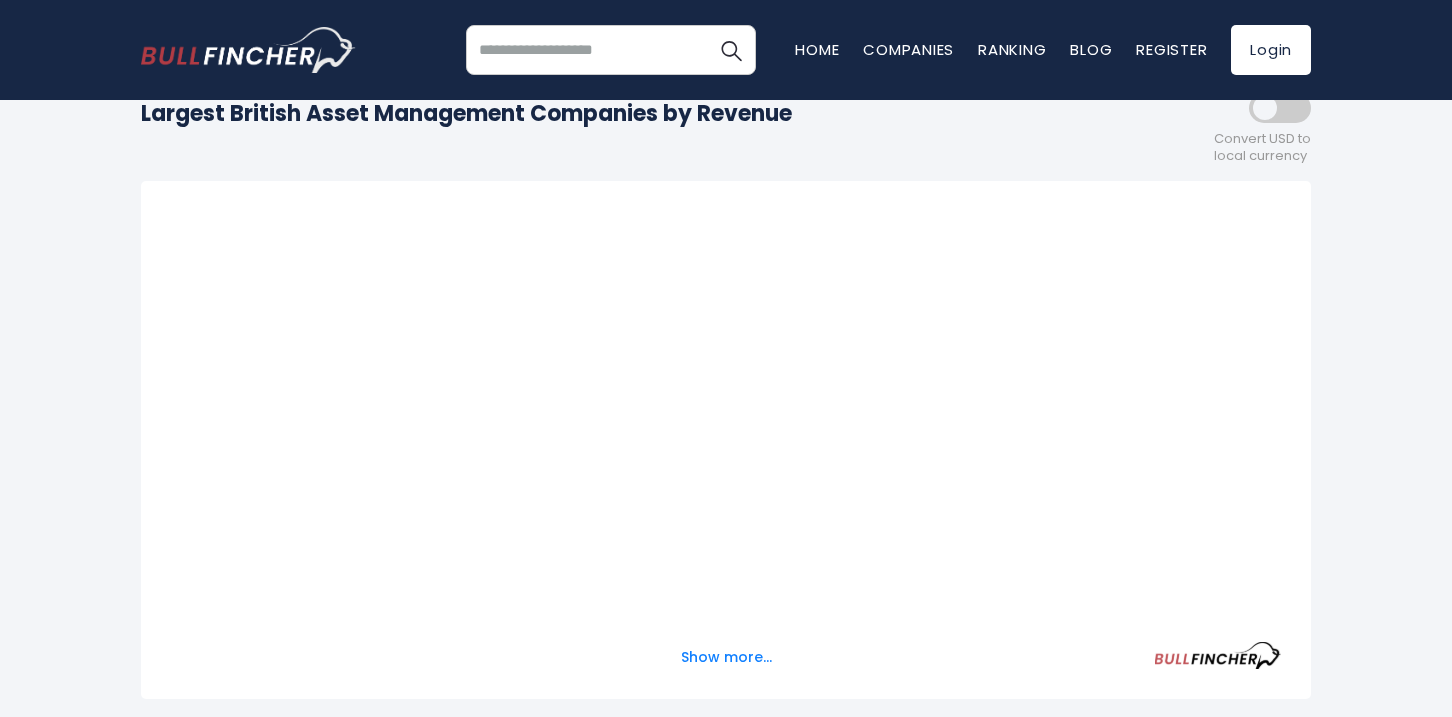scroll, scrollTop: 285, scrollLeft: 0, axis: vertical 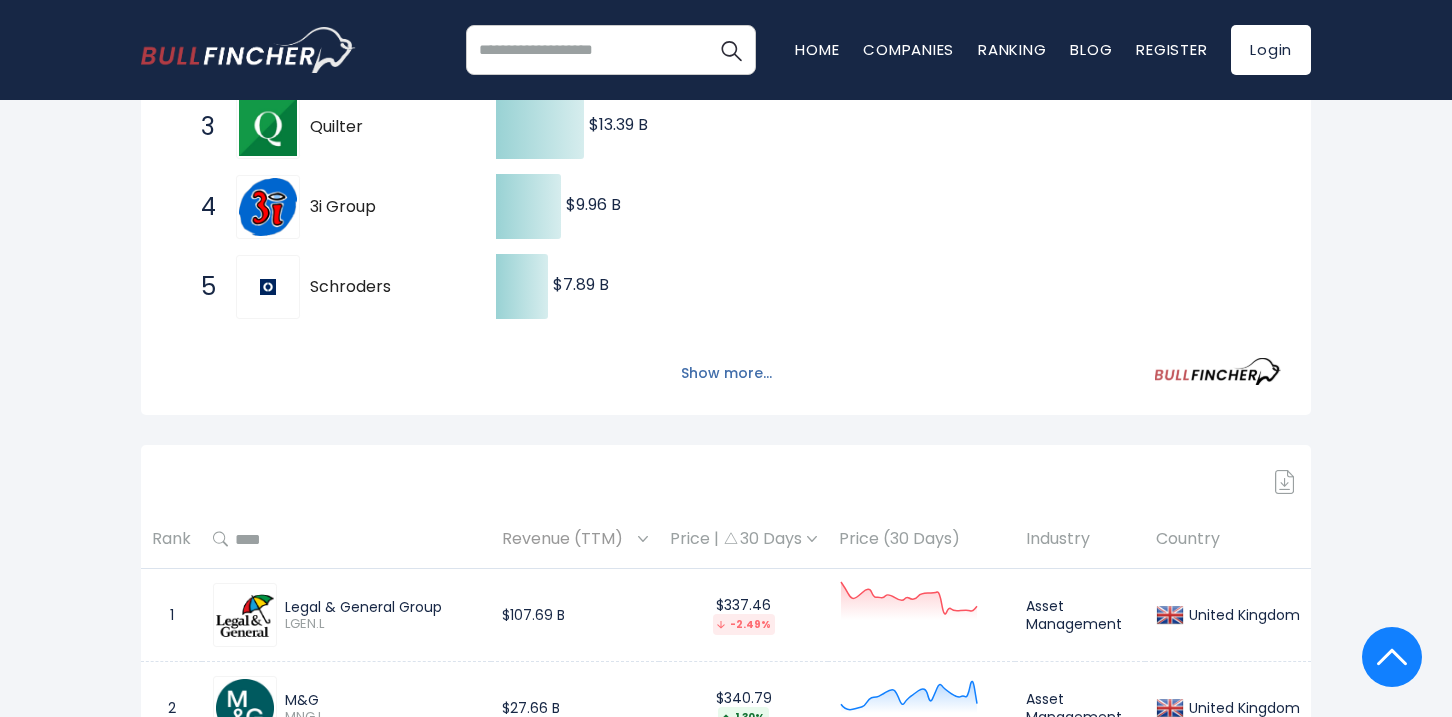 click on "Show more..." at bounding box center [726, 373] 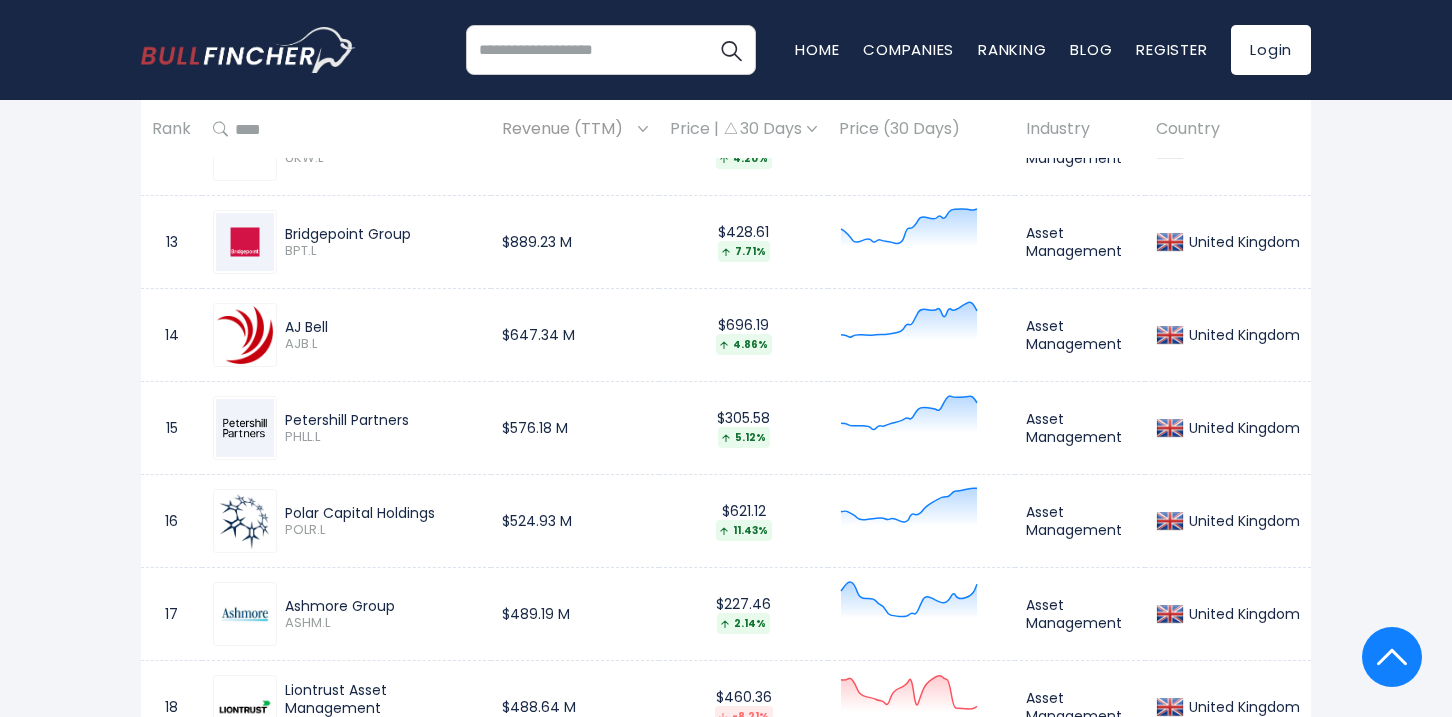 scroll, scrollTop: 2467, scrollLeft: 0, axis: vertical 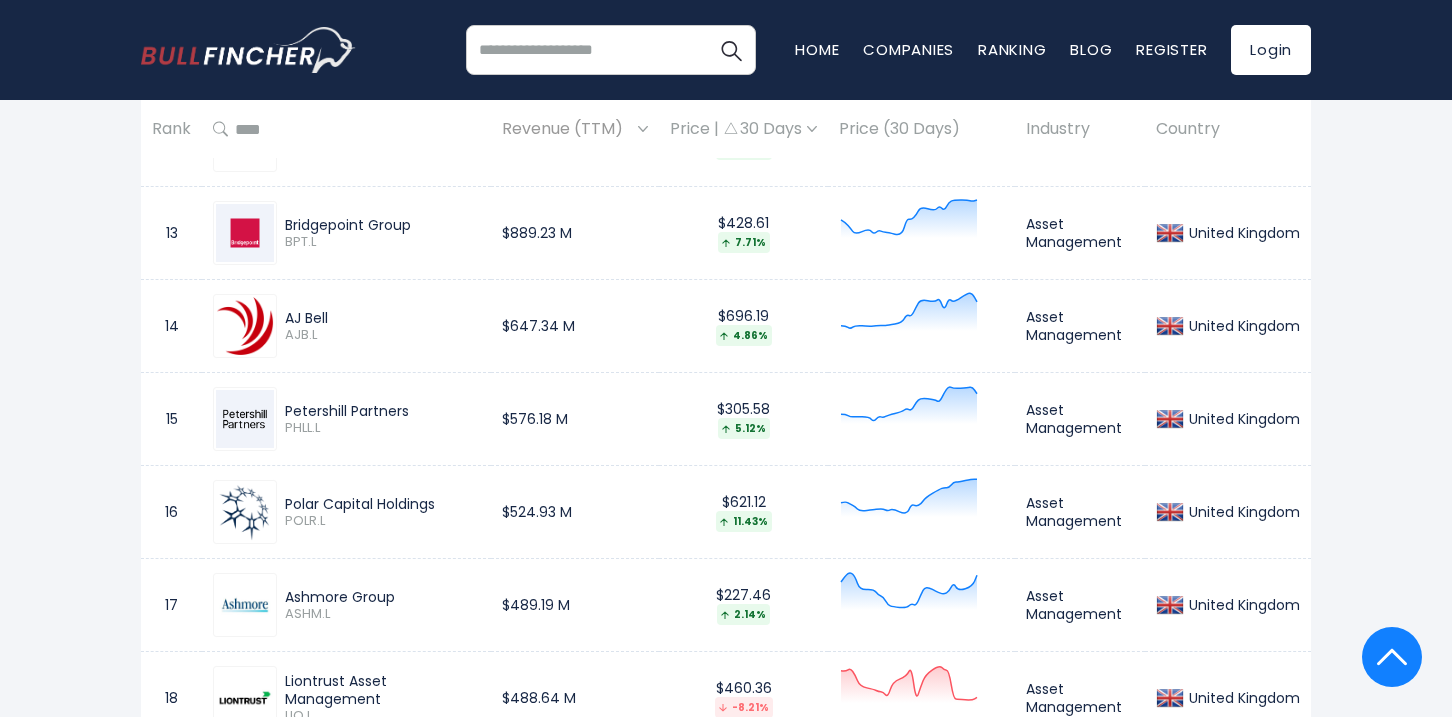 drag, startPoint x: 427, startPoint y: 406, endPoint x: 287, endPoint y: 402, distance: 140.05713 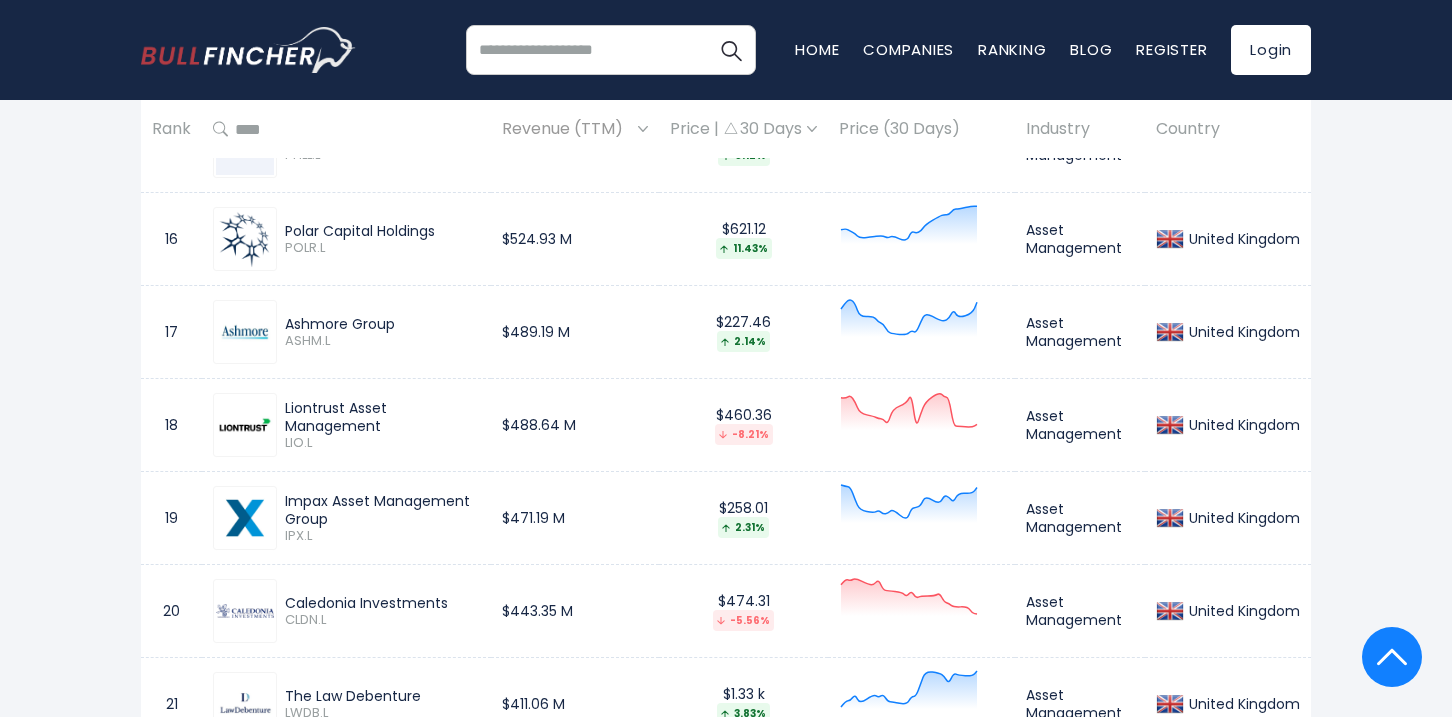 scroll, scrollTop: 2838, scrollLeft: 0, axis: vertical 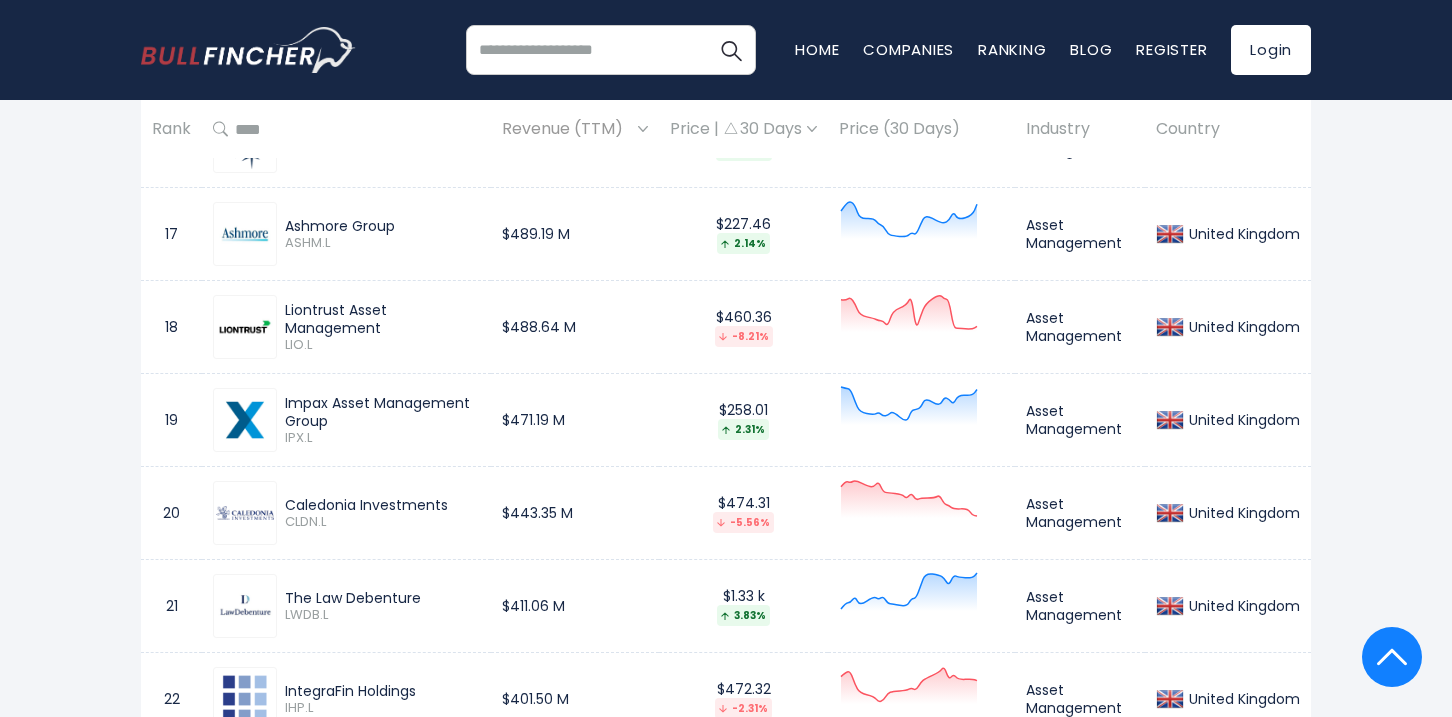 click on "United Kingdom
Entire World   30,379
North America" at bounding box center (726, 3119) 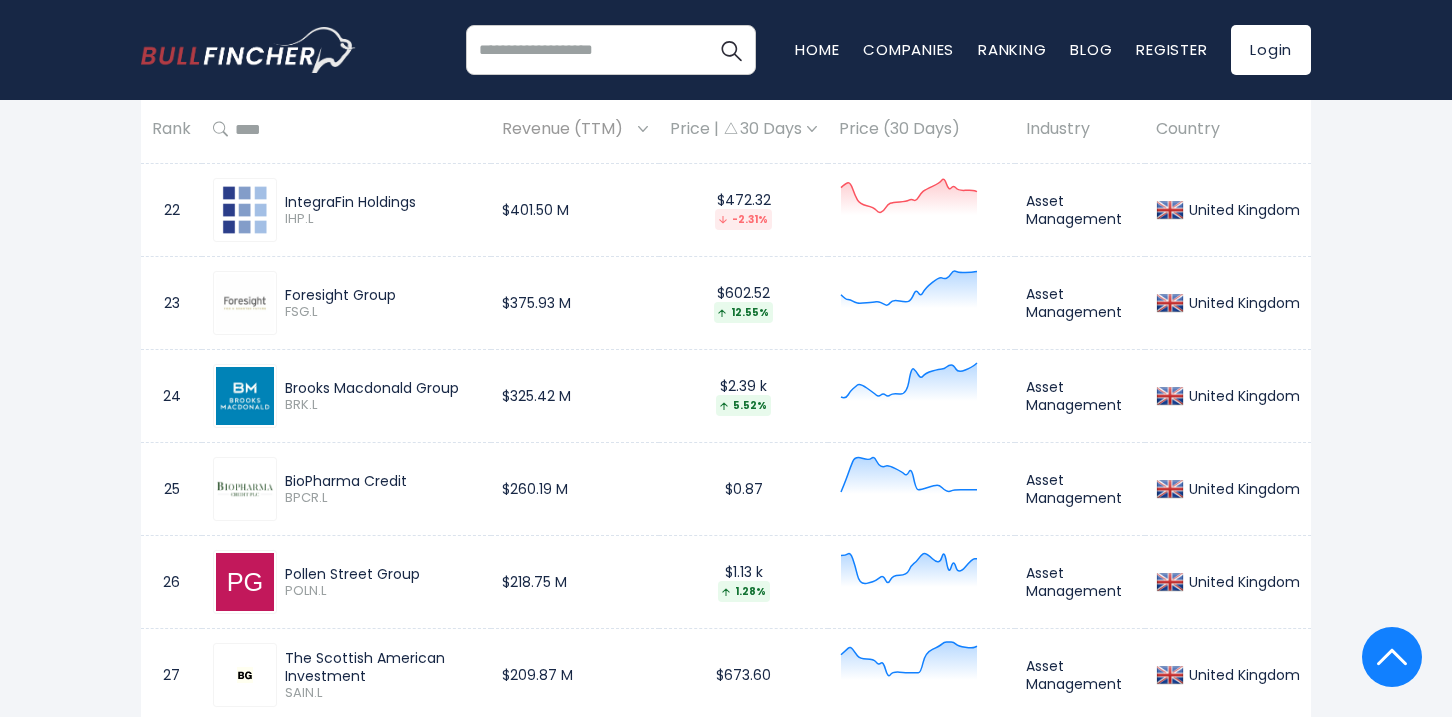 scroll, scrollTop: 3371, scrollLeft: 0, axis: vertical 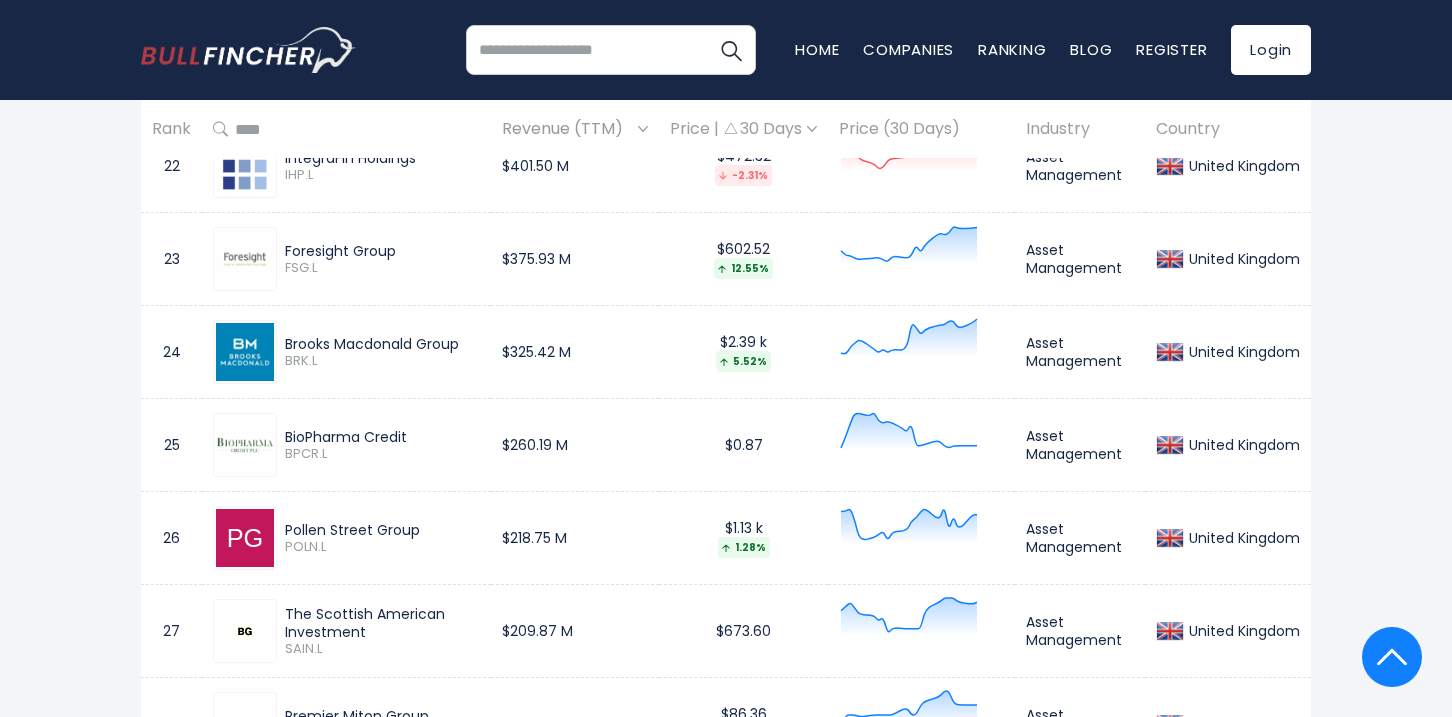 drag, startPoint x: 425, startPoint y: 434, endPoint x: 280, endPoint y: 434, distance: 145 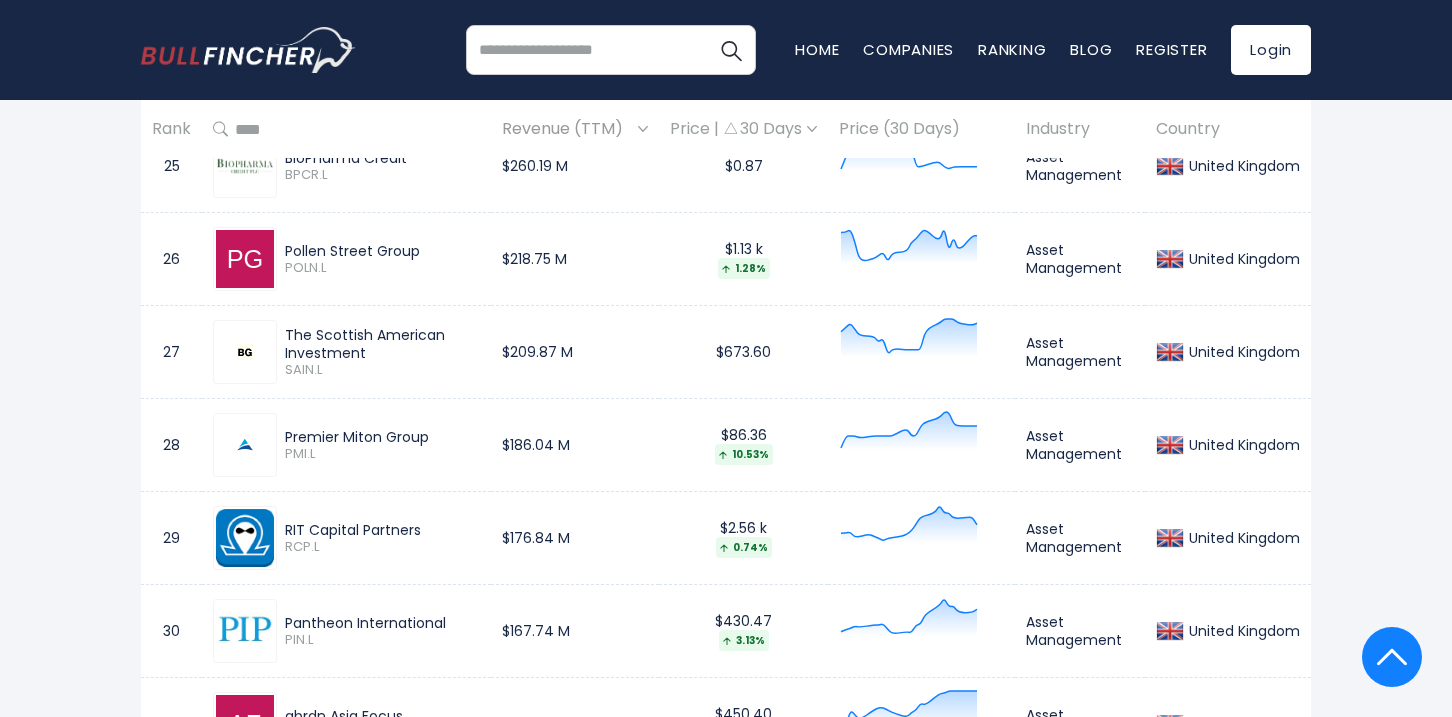 scroll, scrollTop: 3802, scrollLeft: 0, axis: vertical 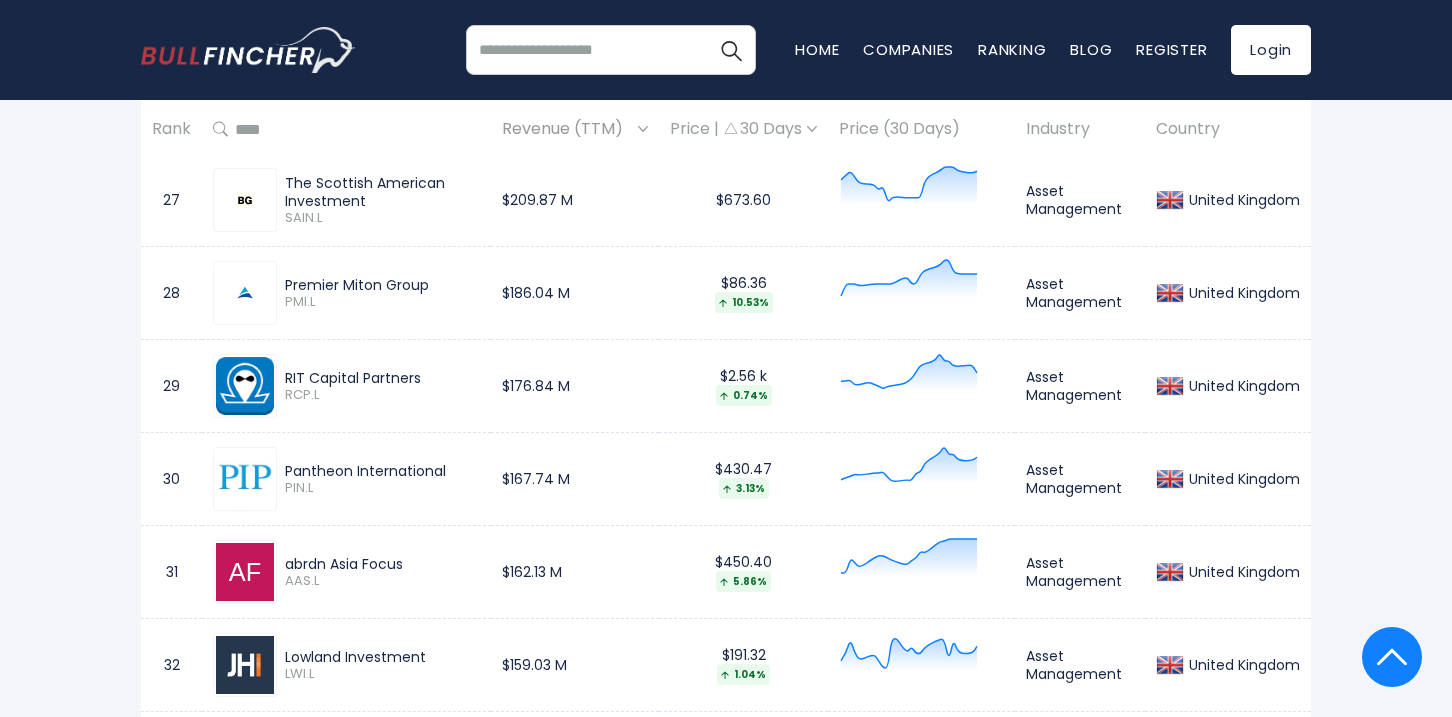 click on "Premier Miton Group" at bounding box center [382, 285] 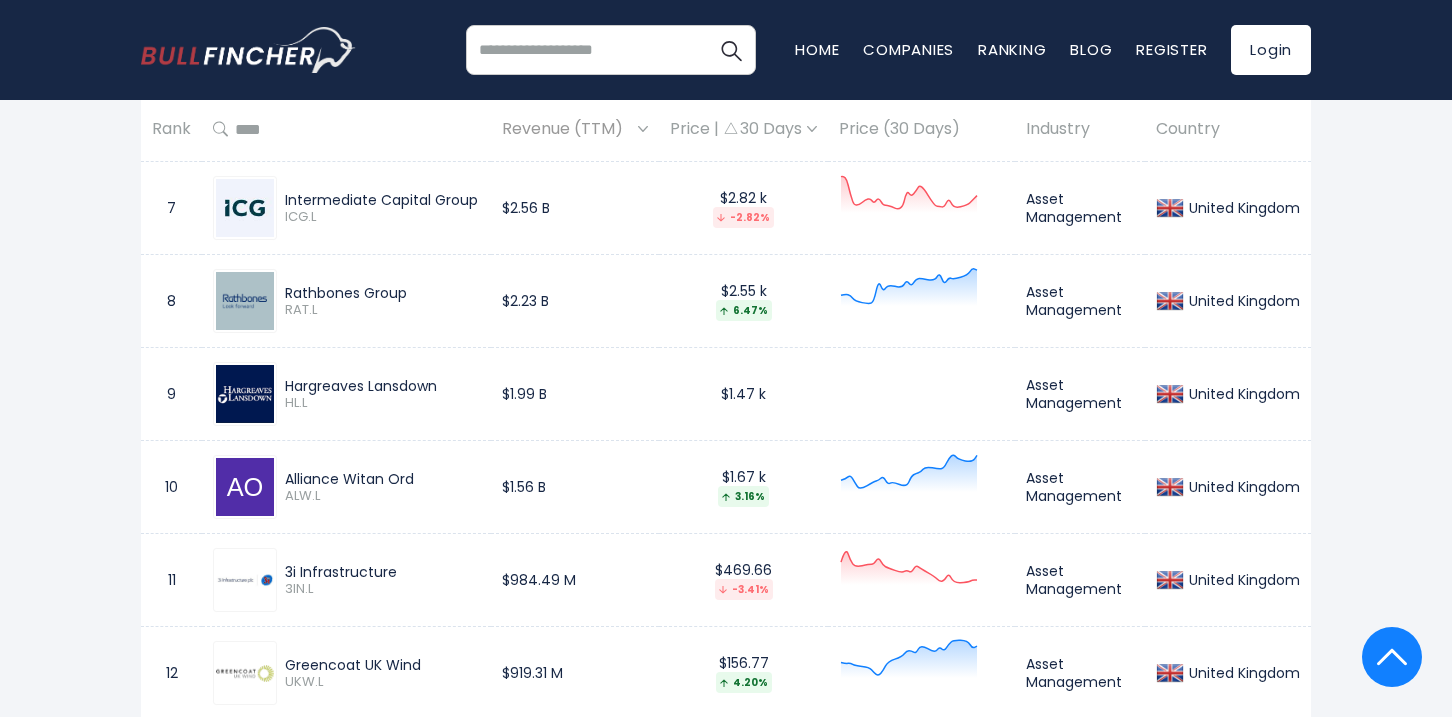 scroll, scrollTop: 1907, scrollLeft: 0, axis: vertical 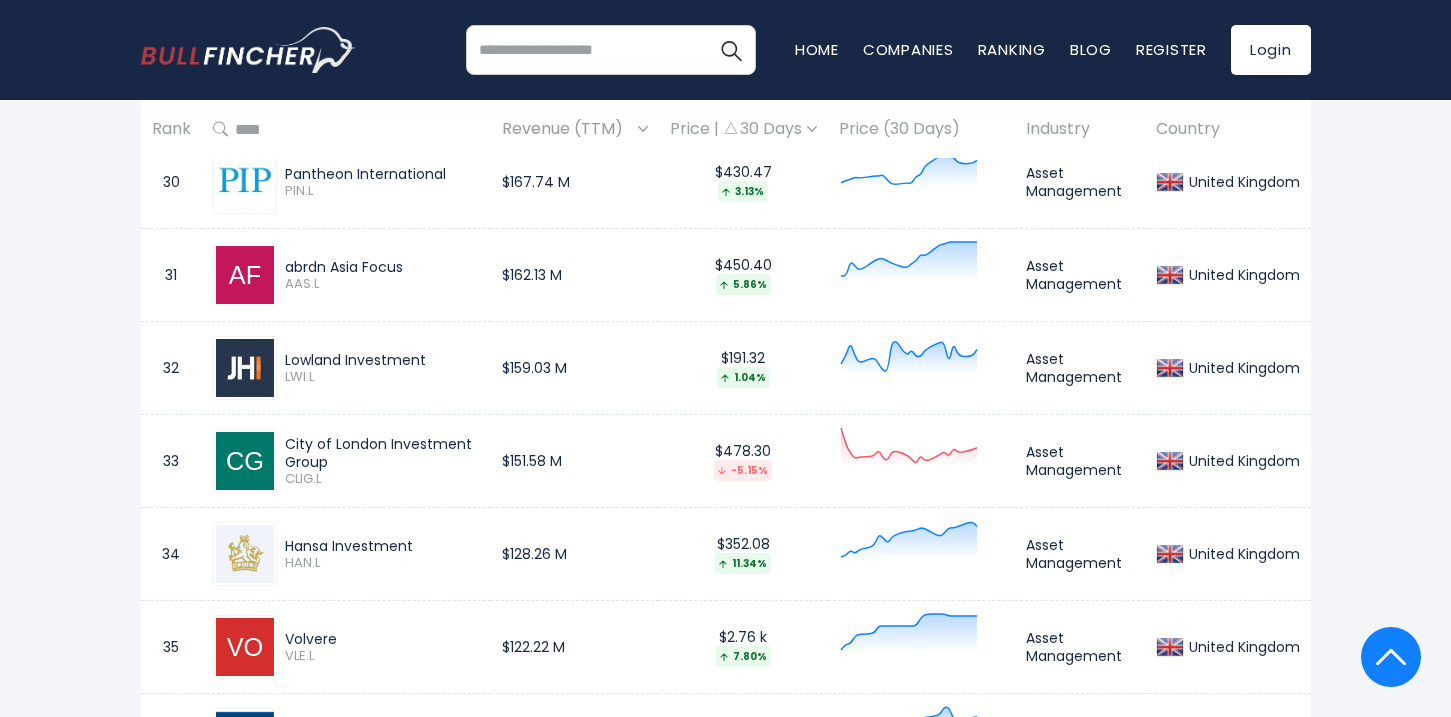 click on "City of London Investment Group" at bounding box center (382, 453) 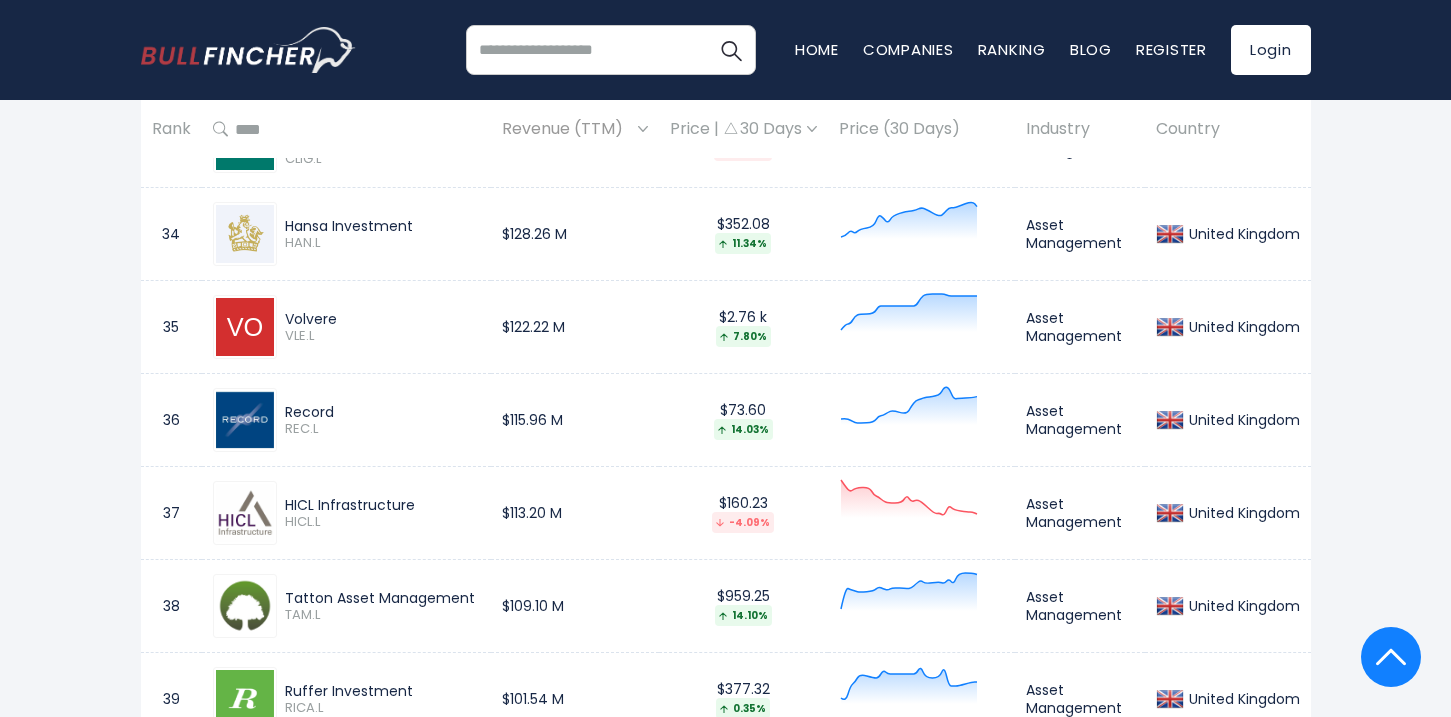 scroll, scrollTop: 4472, scrollLeft: 0, axis: vertical 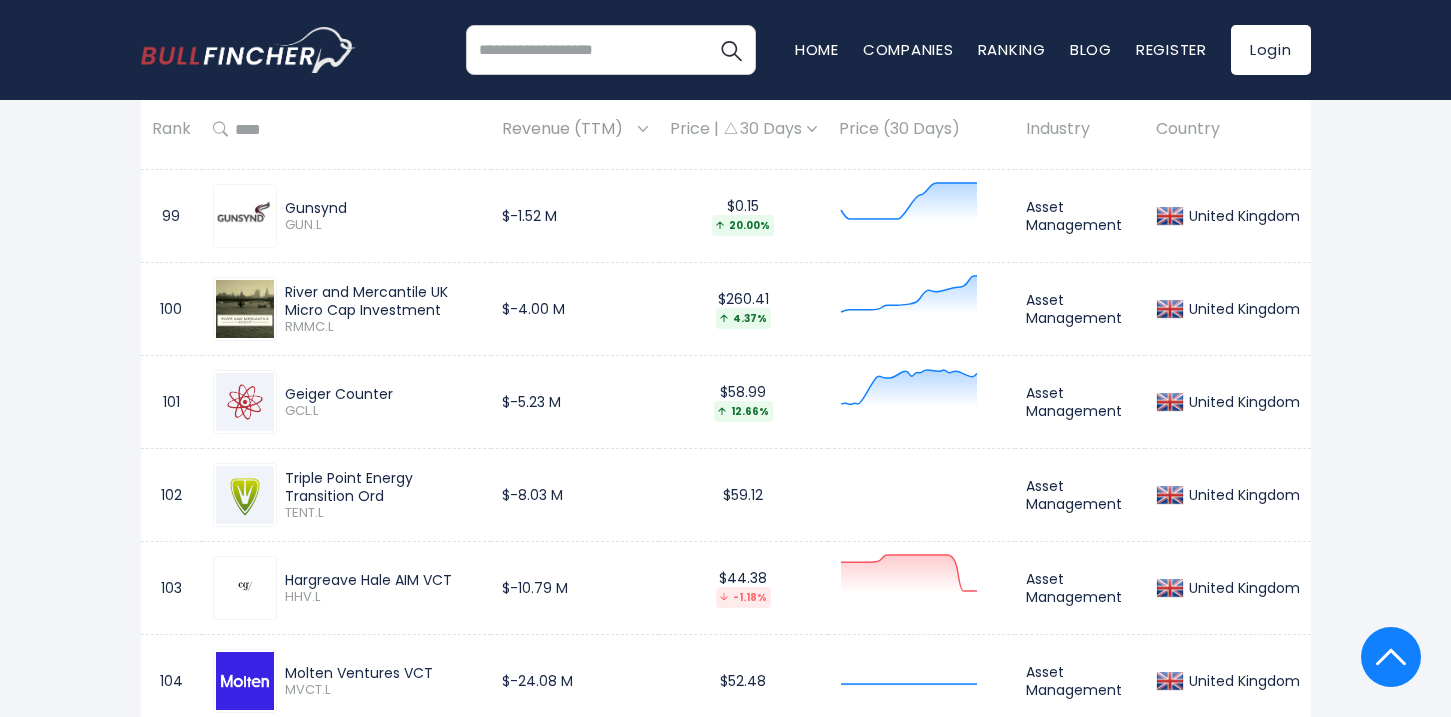 click at bounding box center (643, 129) 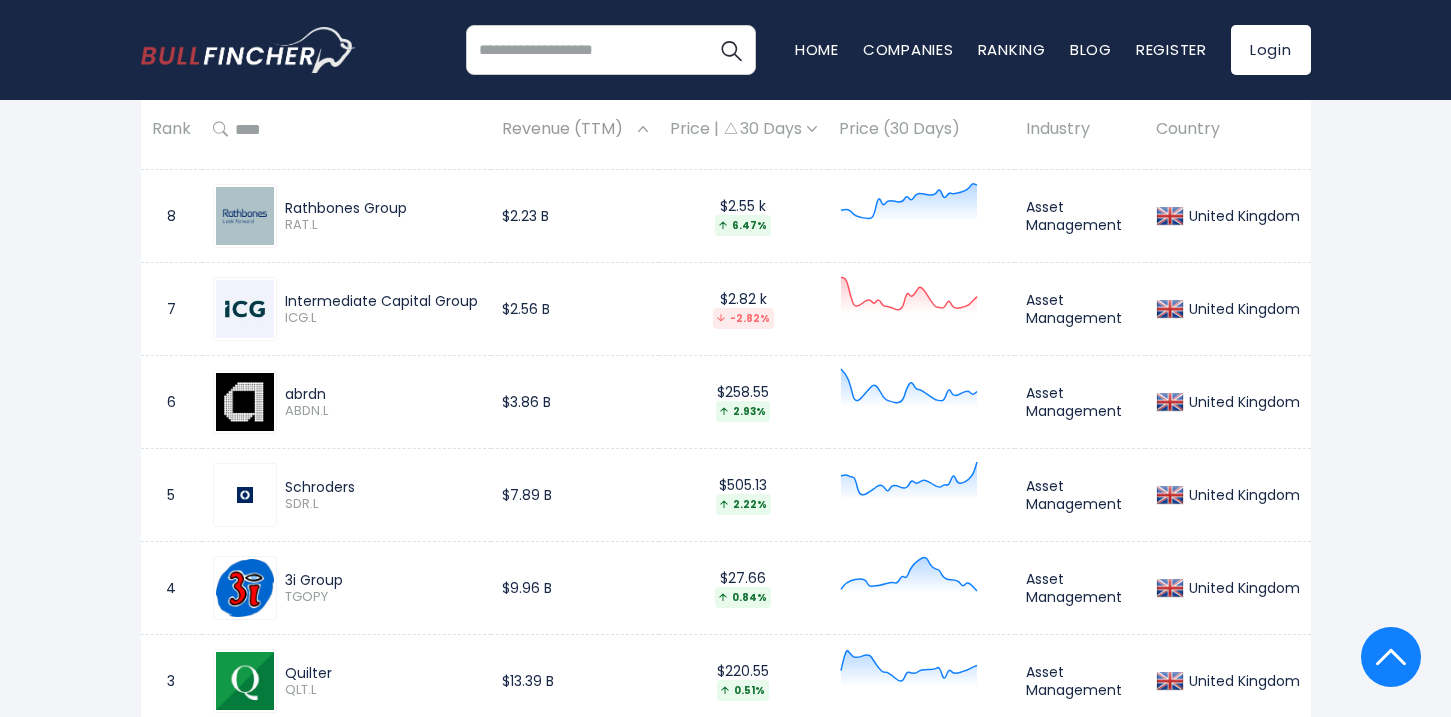 click at bounding box center [643, 129] 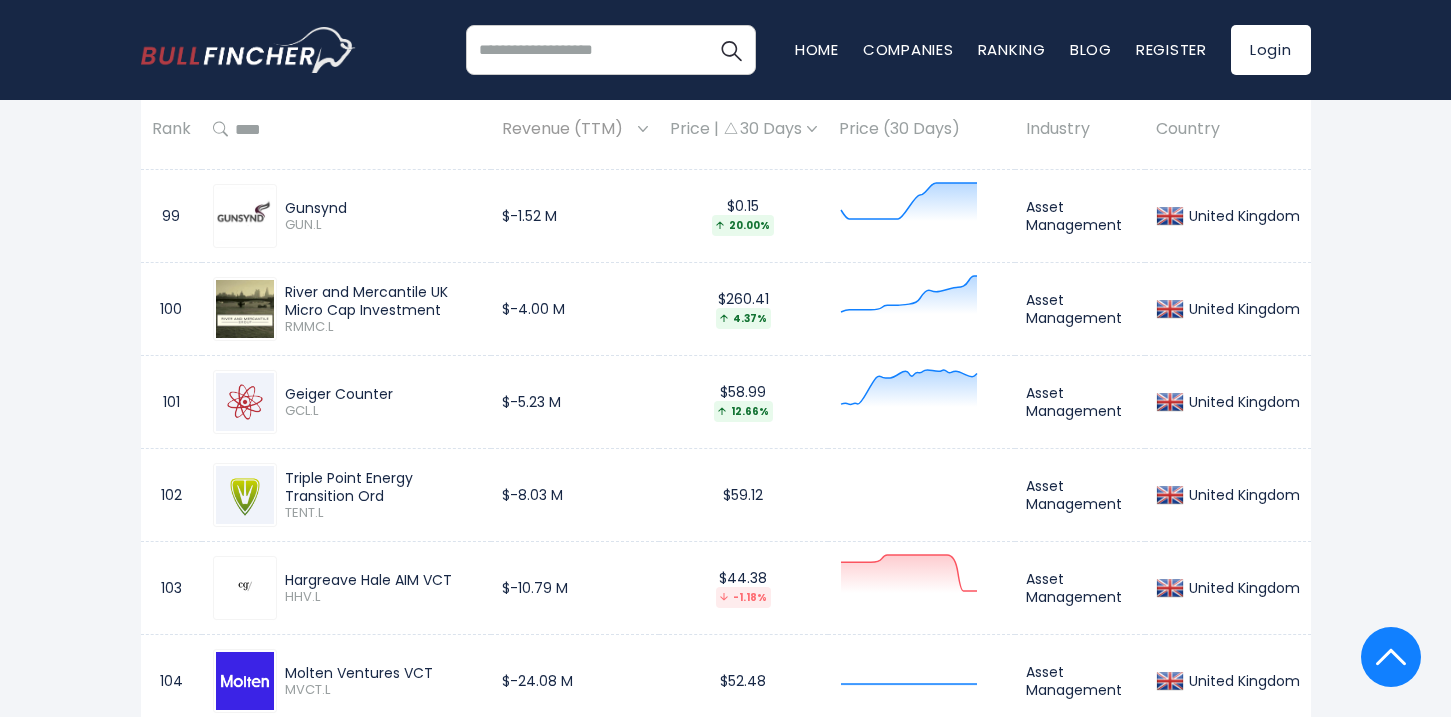 click at bounding box center [643, 129] 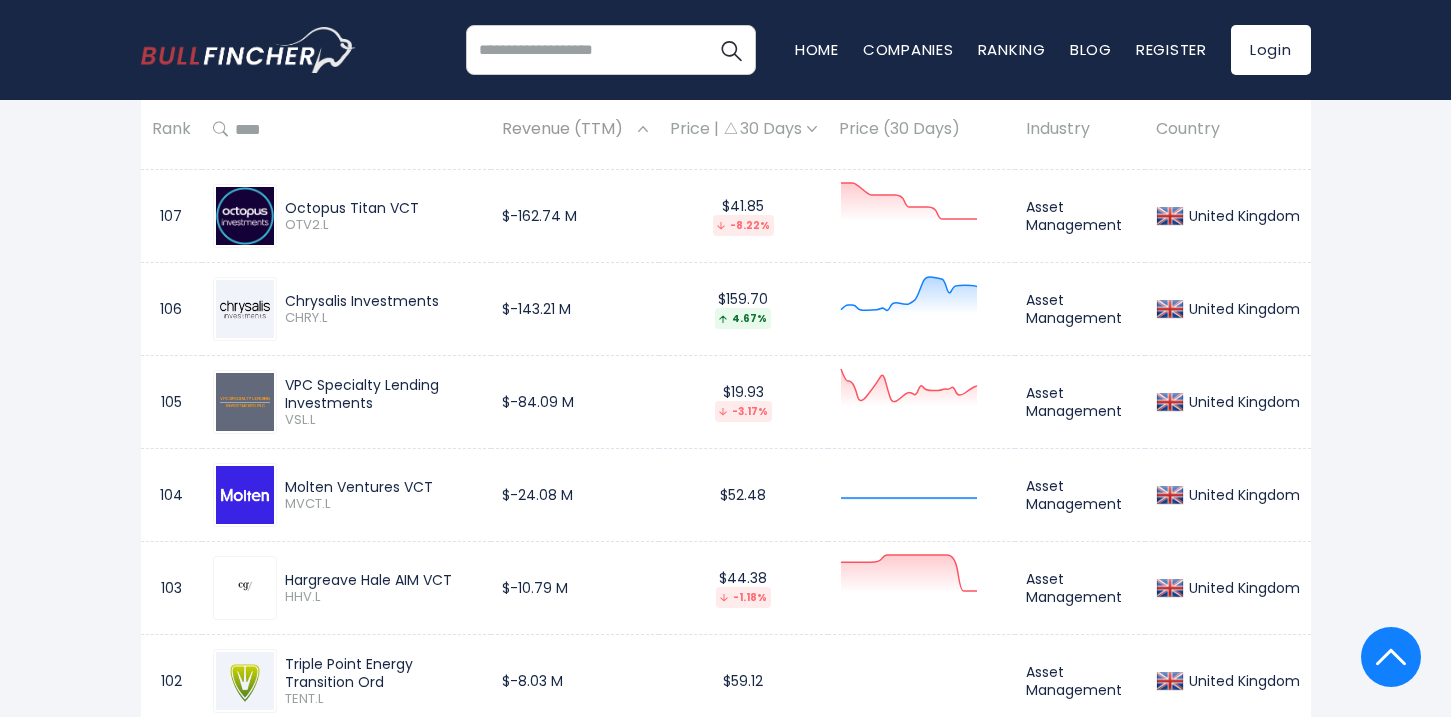 scroll, scrollTop: 1465, scrollLeft: 0, axis: vertical 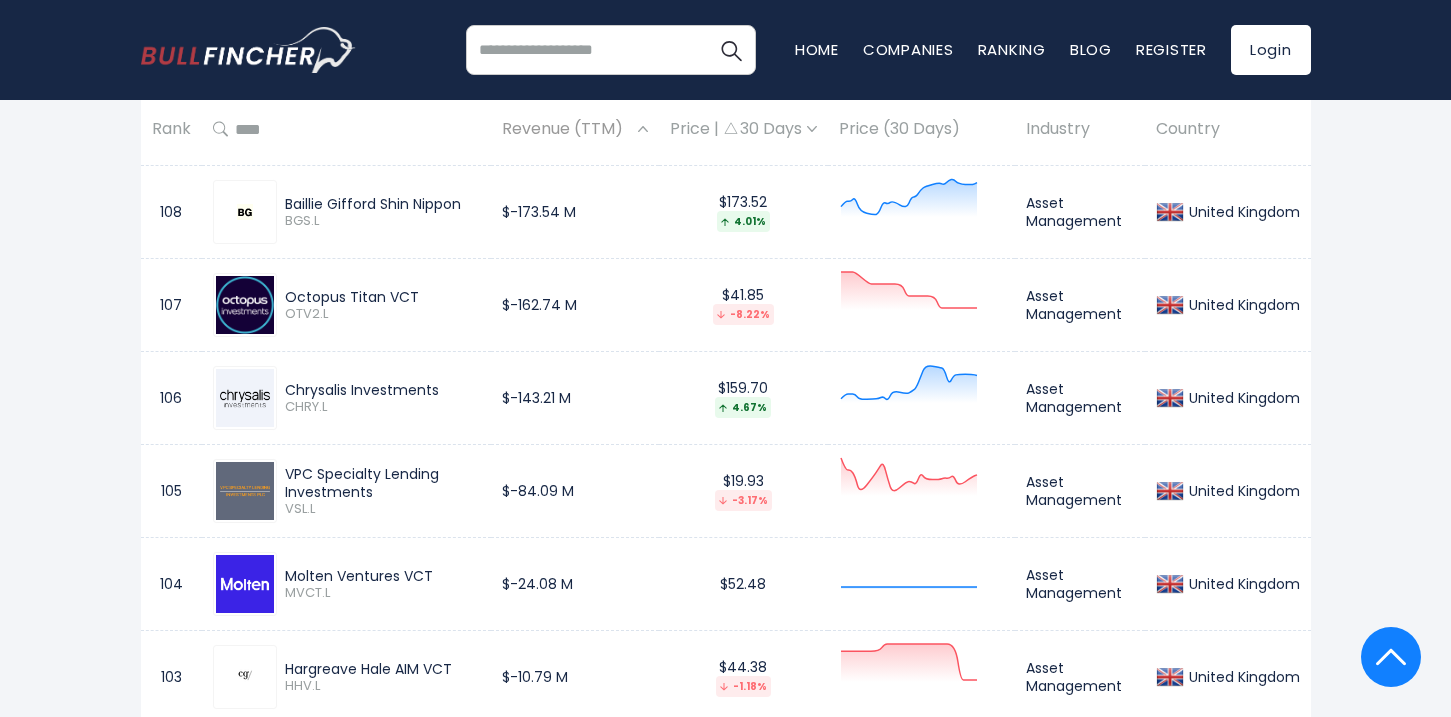 click on "Revenue (TTM)" at bounding box center (575, 129) 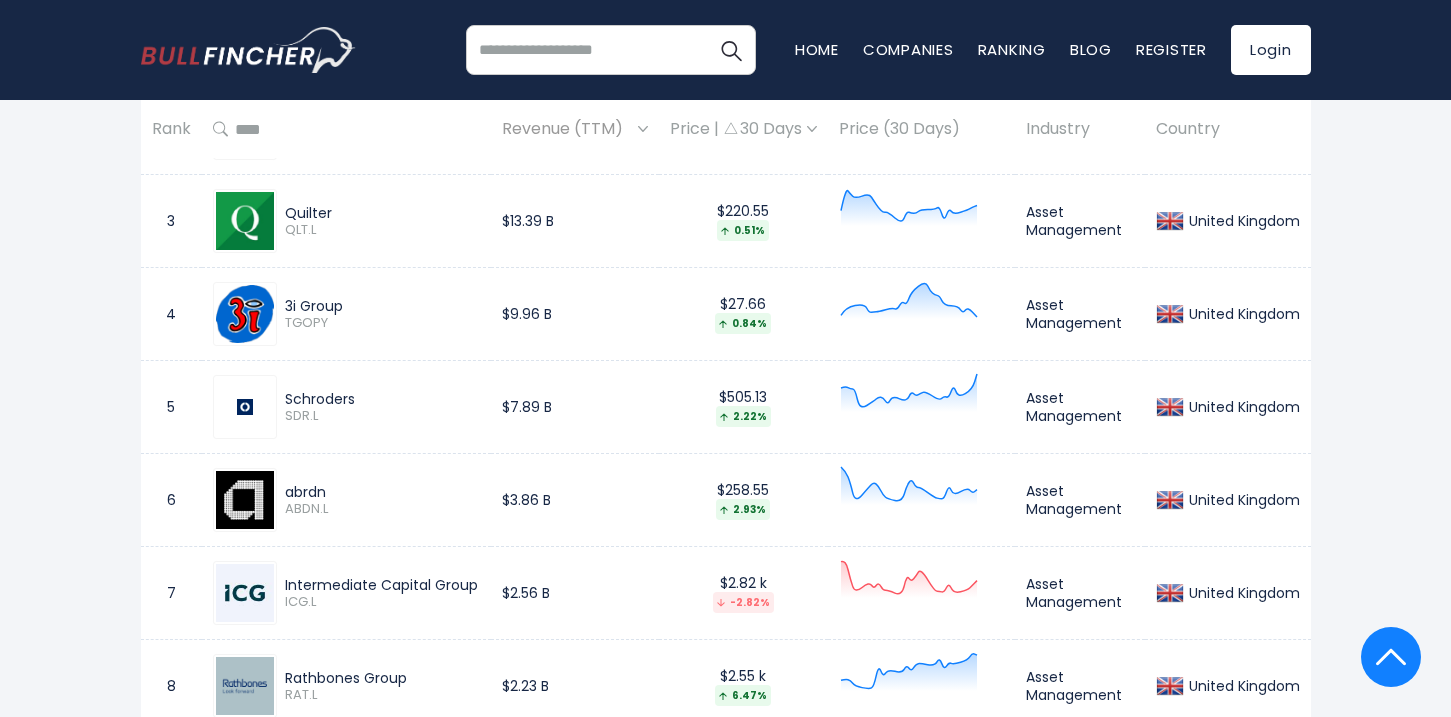 scroll, scrollTop: 1620, scrollLeft: 0, axis: vertical 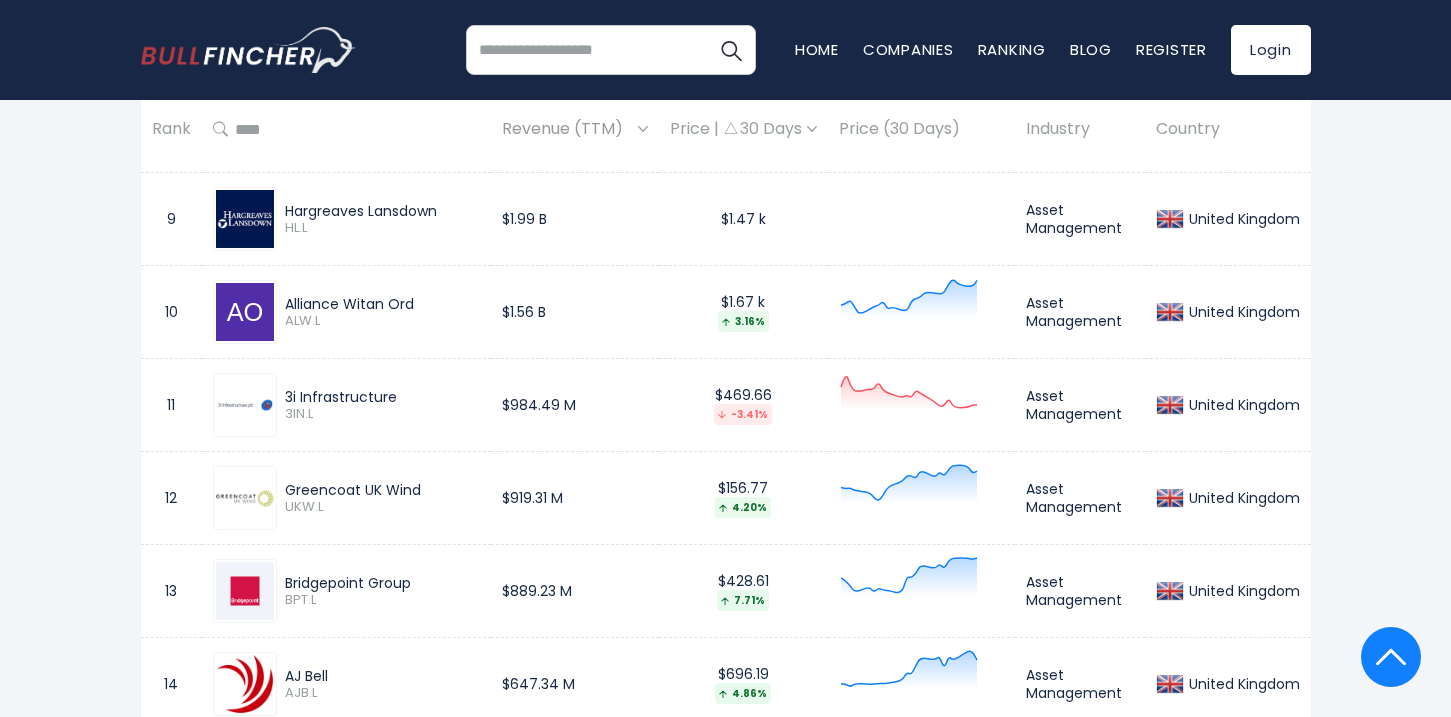 click on "United Kingdom
Entire World   30,379
North America" at bounding box center [725, 3848] 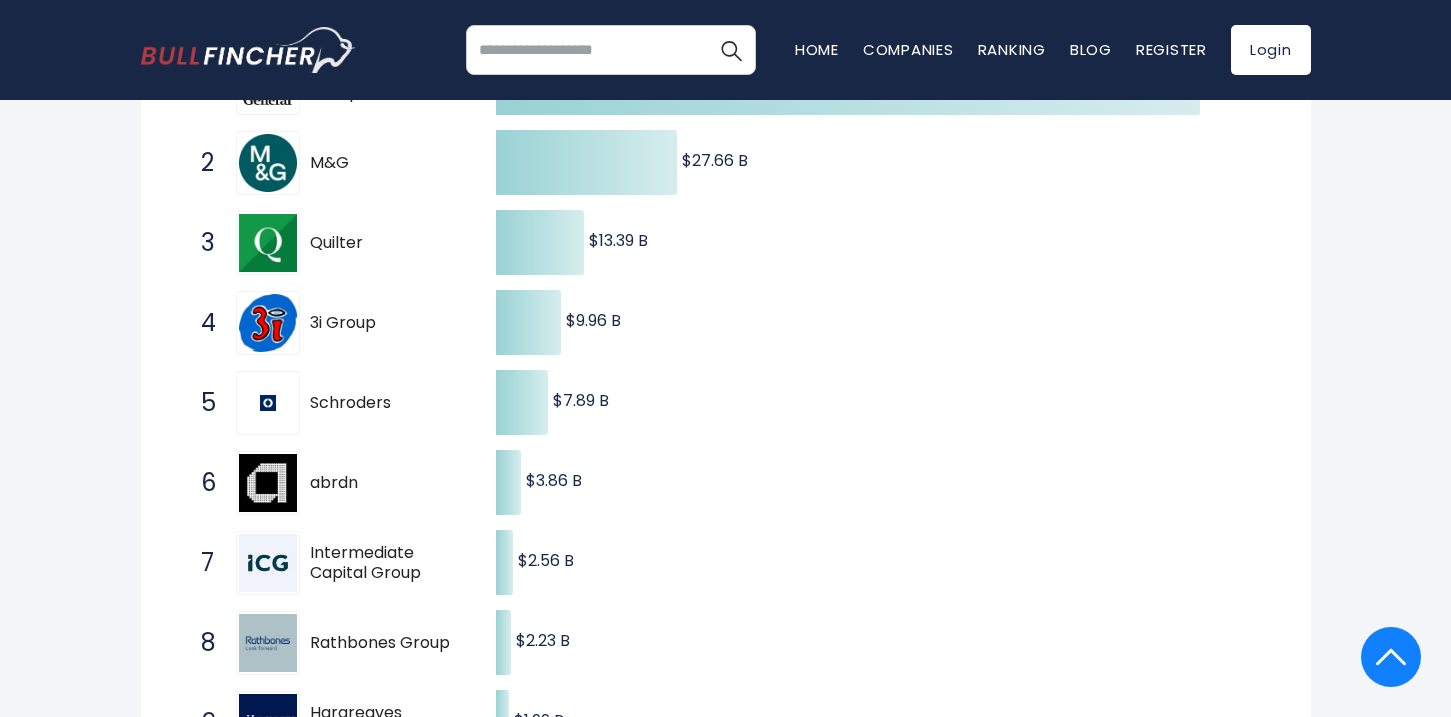 scroll, scrollTop: 0, scrollLeft: 0, axis: both 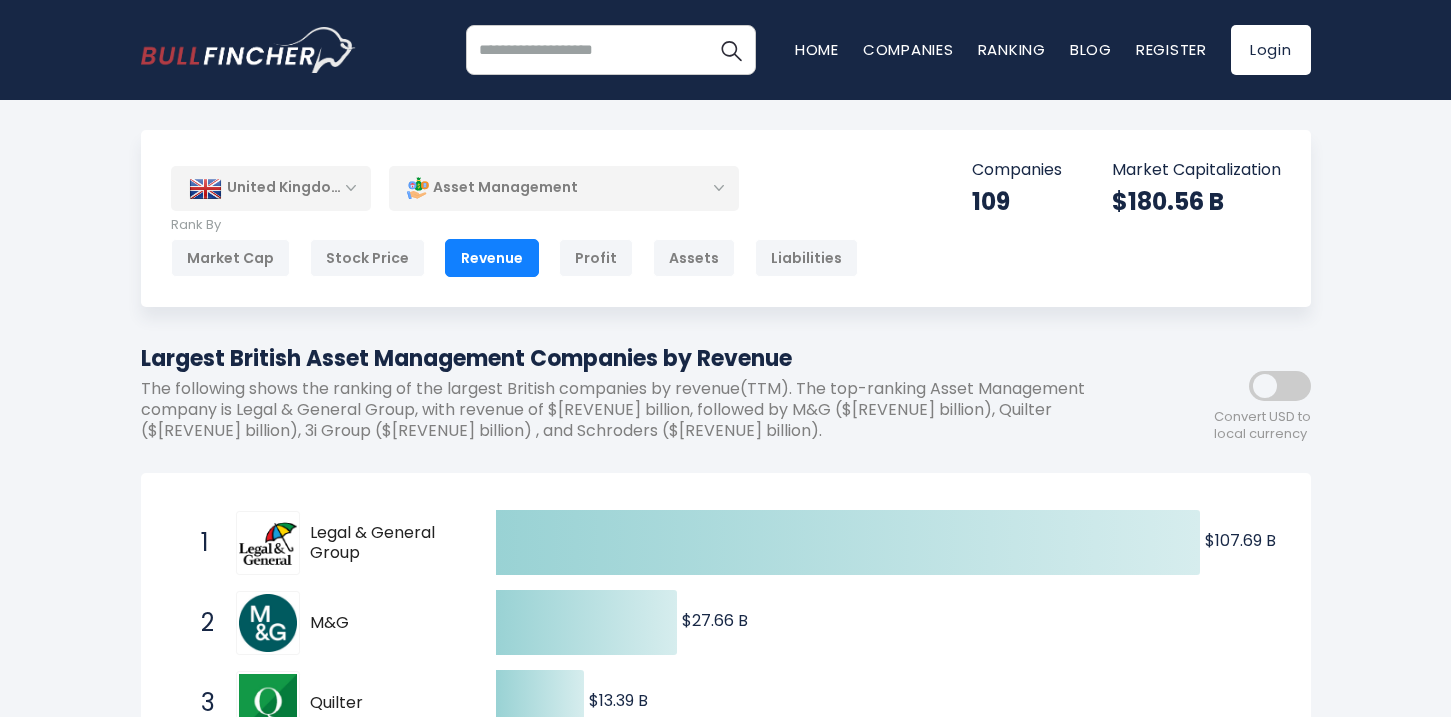 click on "Asset Management" at bounding box center [564, 188] 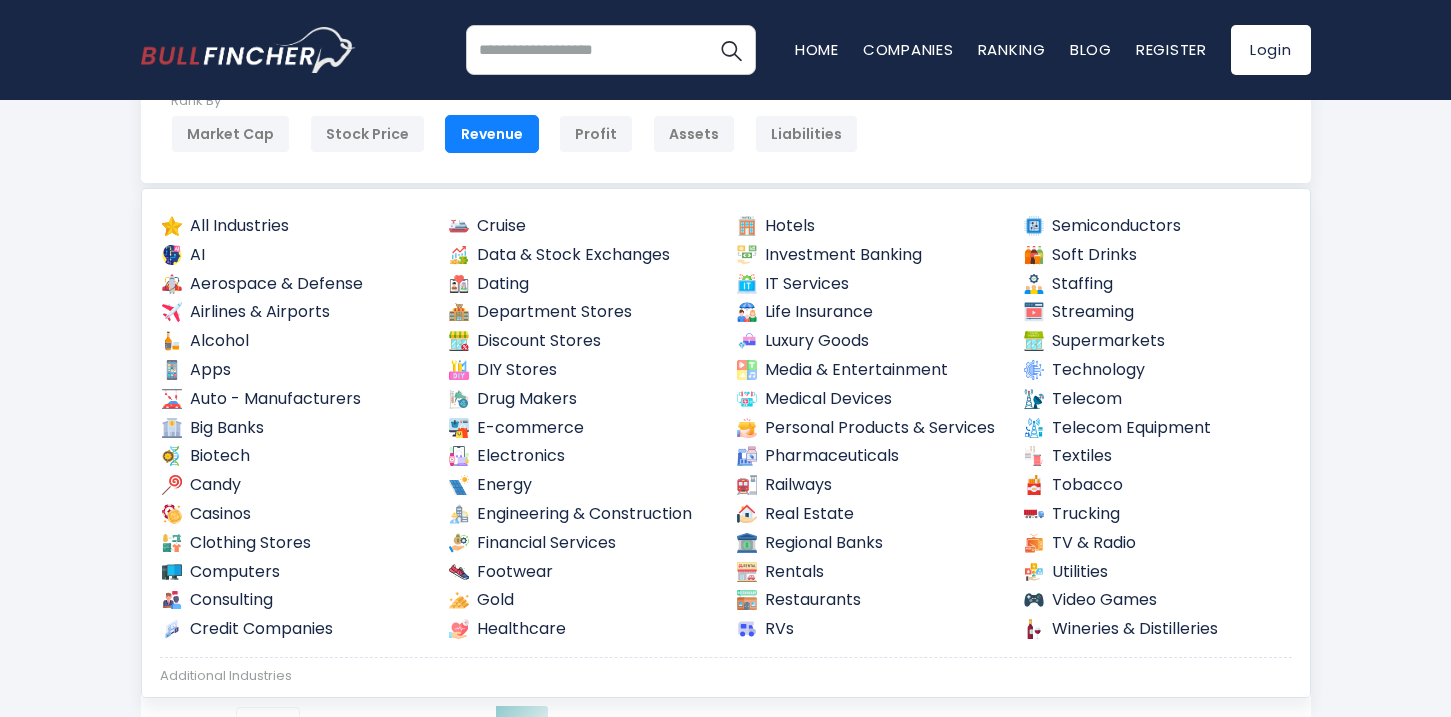 scroll, scrollTop: 133, scrollLeft: 0, axis: vertical 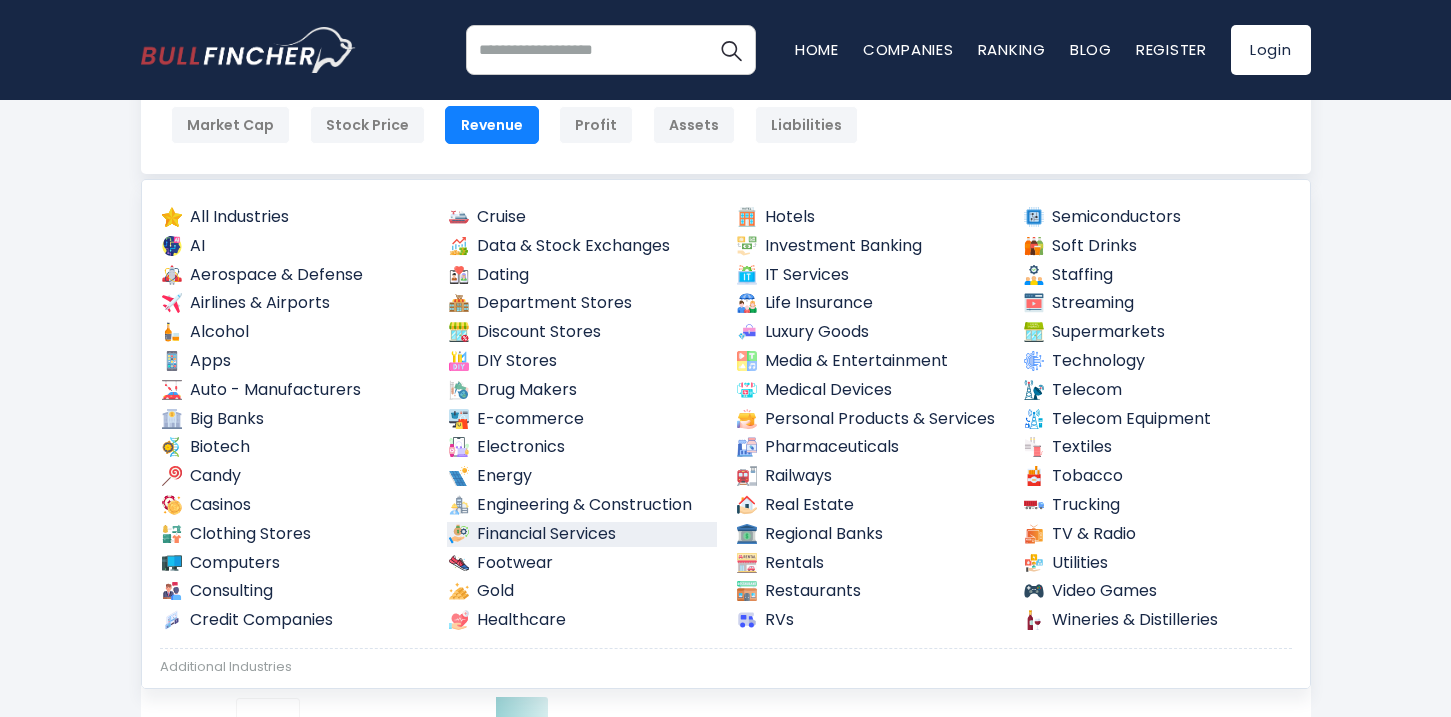click on "Financial Services" at bounding box center [582, 534] 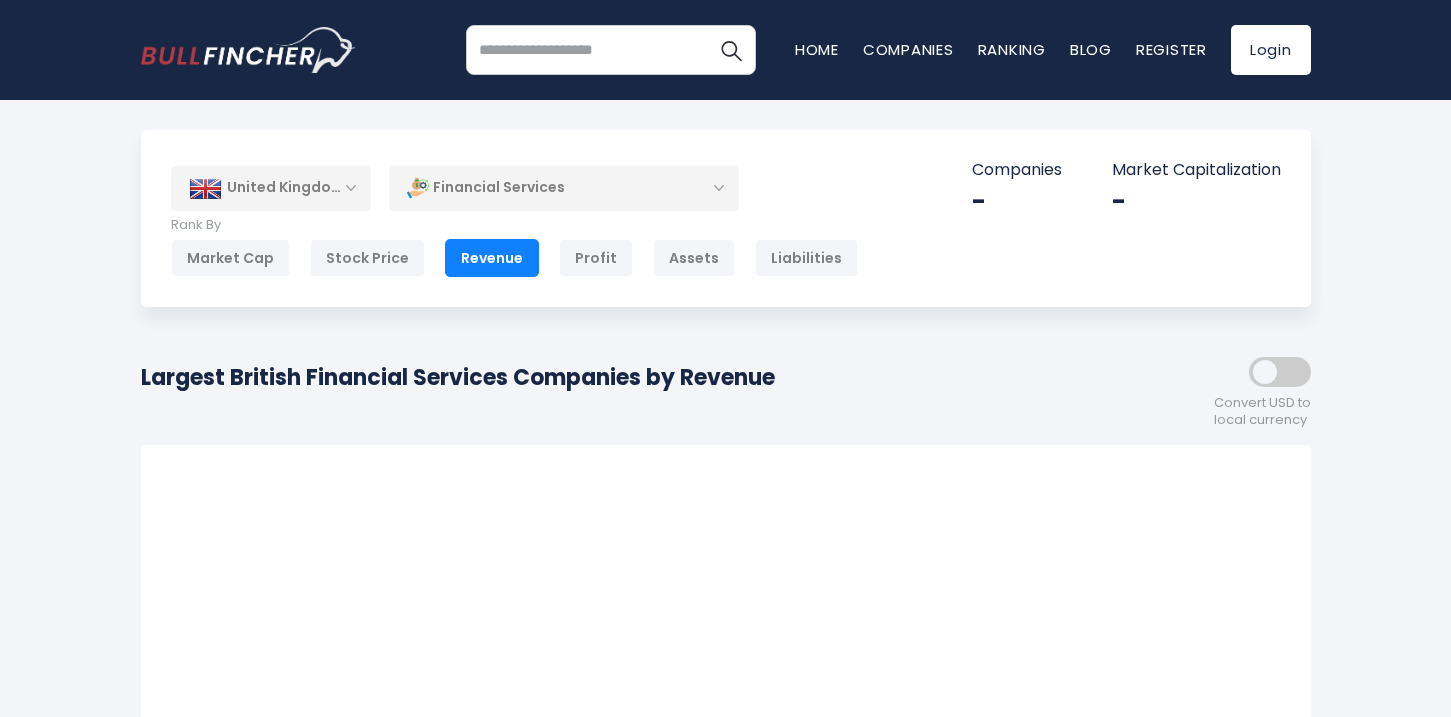 scroll, scrollTop: 0, scrollLeft: 0, axis: both 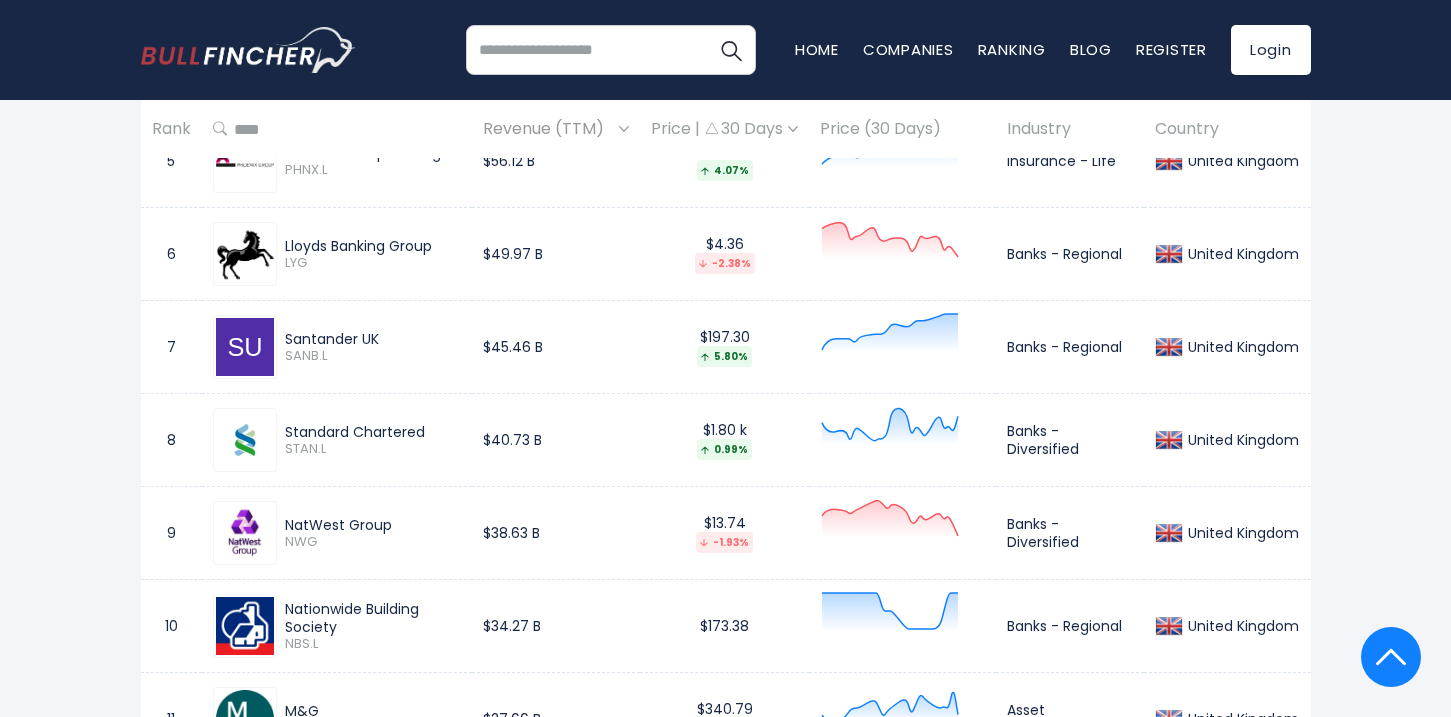 click on "Standard Chartered" at bounding box center (373, 432) 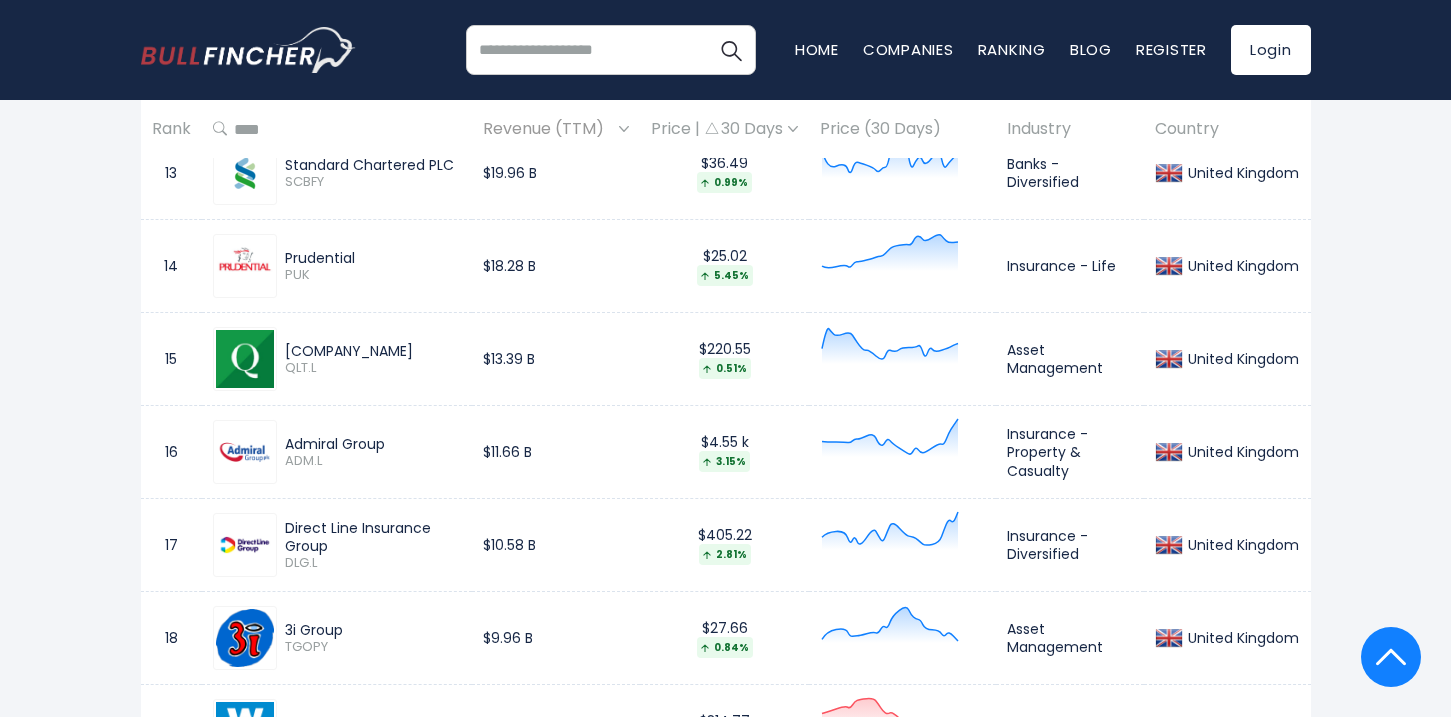 scroll, scrollTop: 2107, scrollLeft: 0, axis: vertical 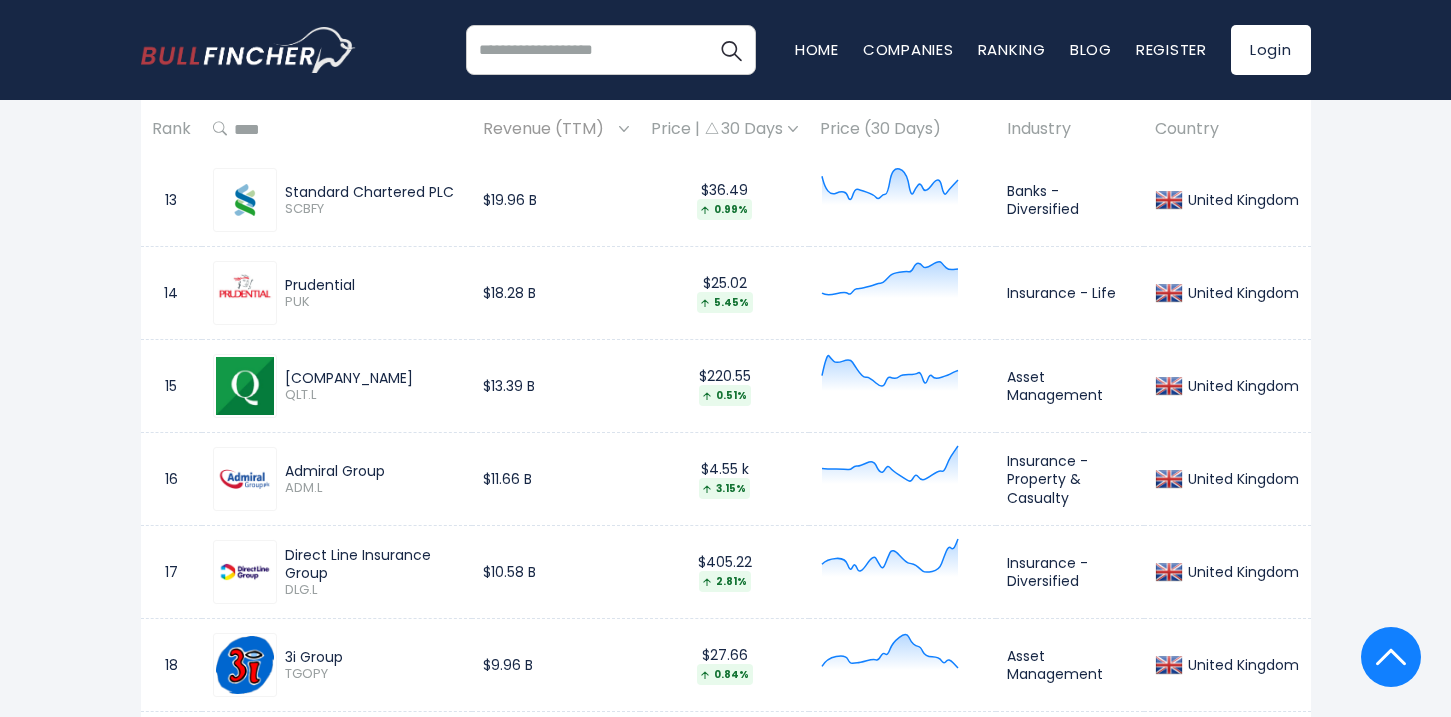 click on "Prudential" at bounding box center (373, 285) 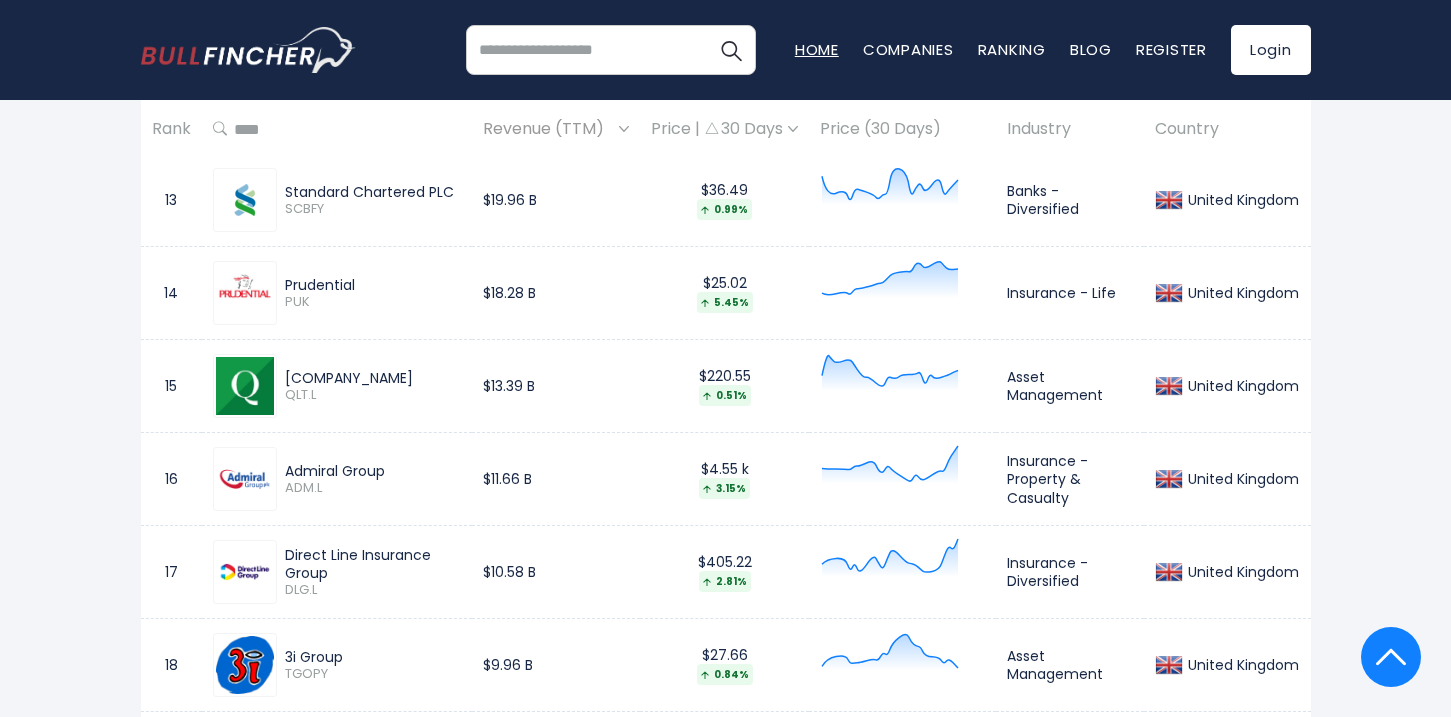 copy on "Prudential" 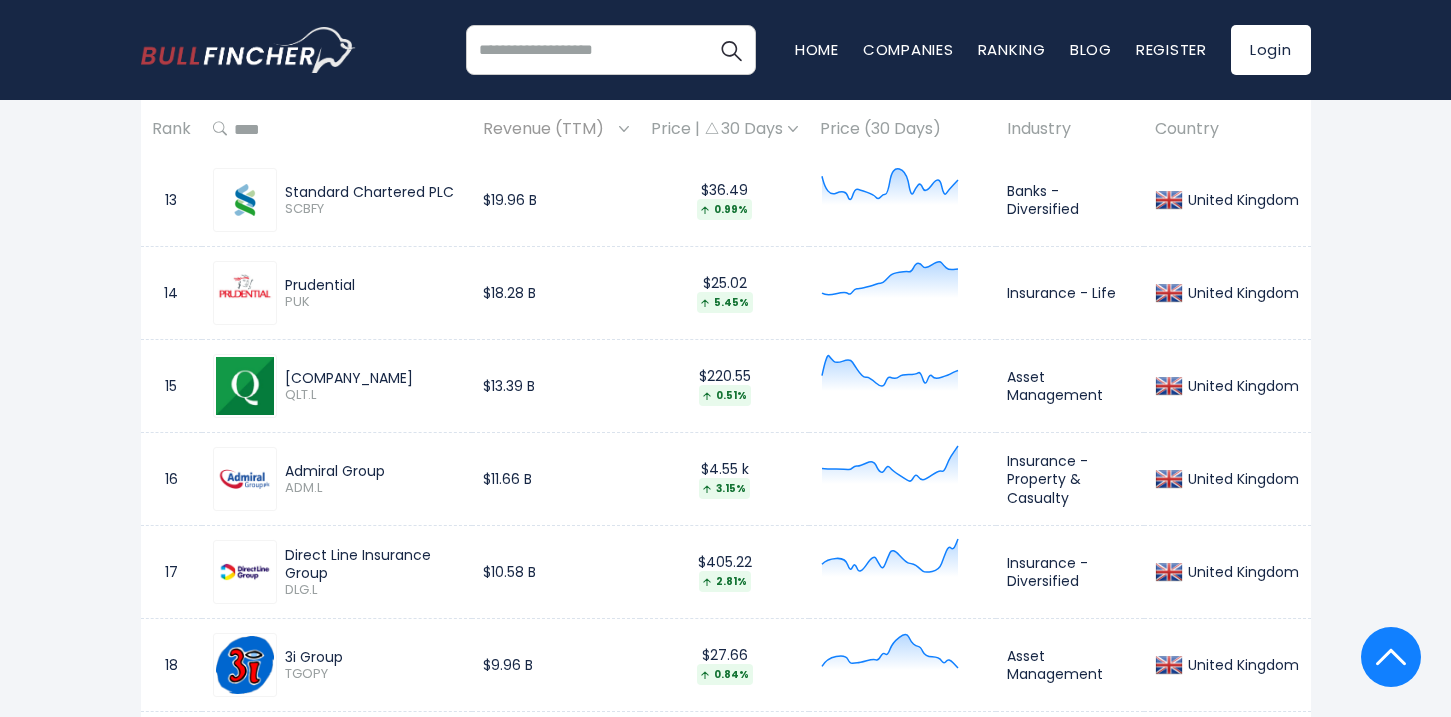 click on "Admiral Group" at bounding box center (373, 471) 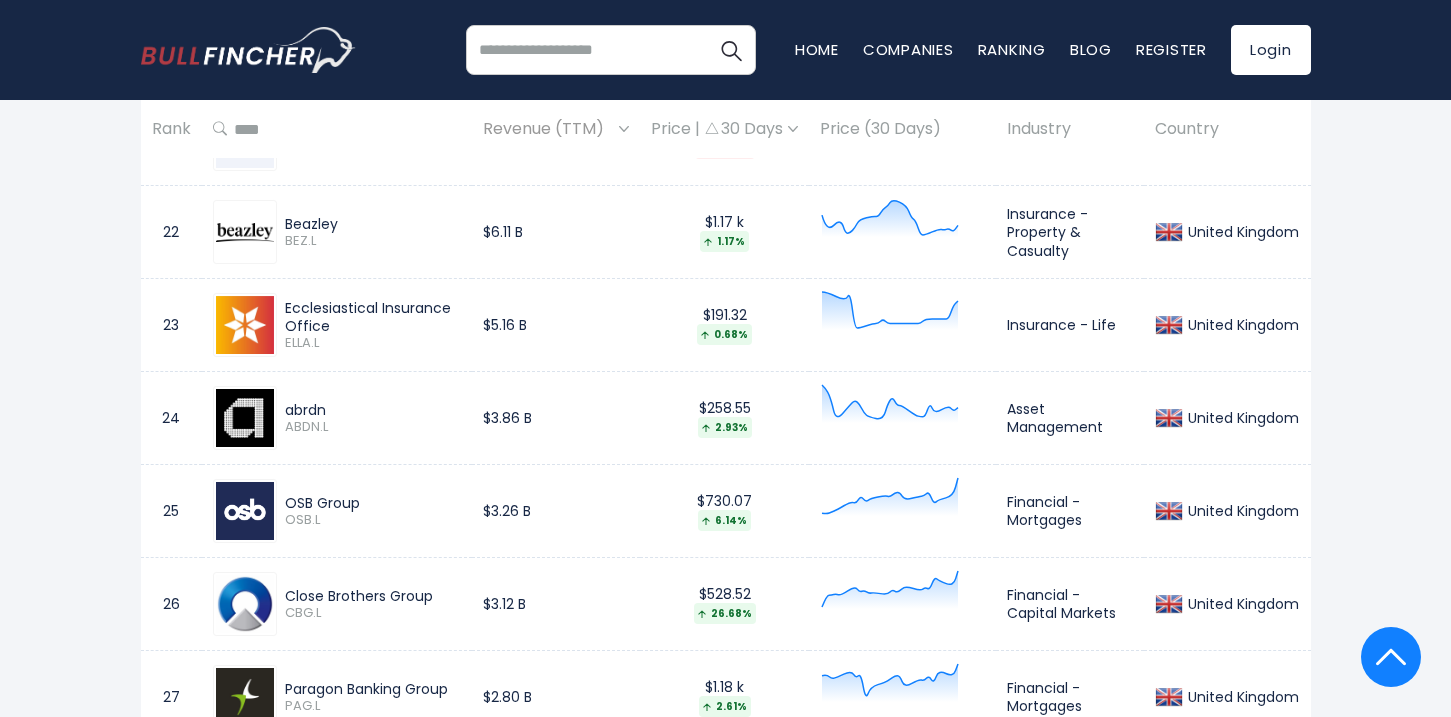 scroll, scrollTop: 2859, scrollLeft: 0, axis: vertical 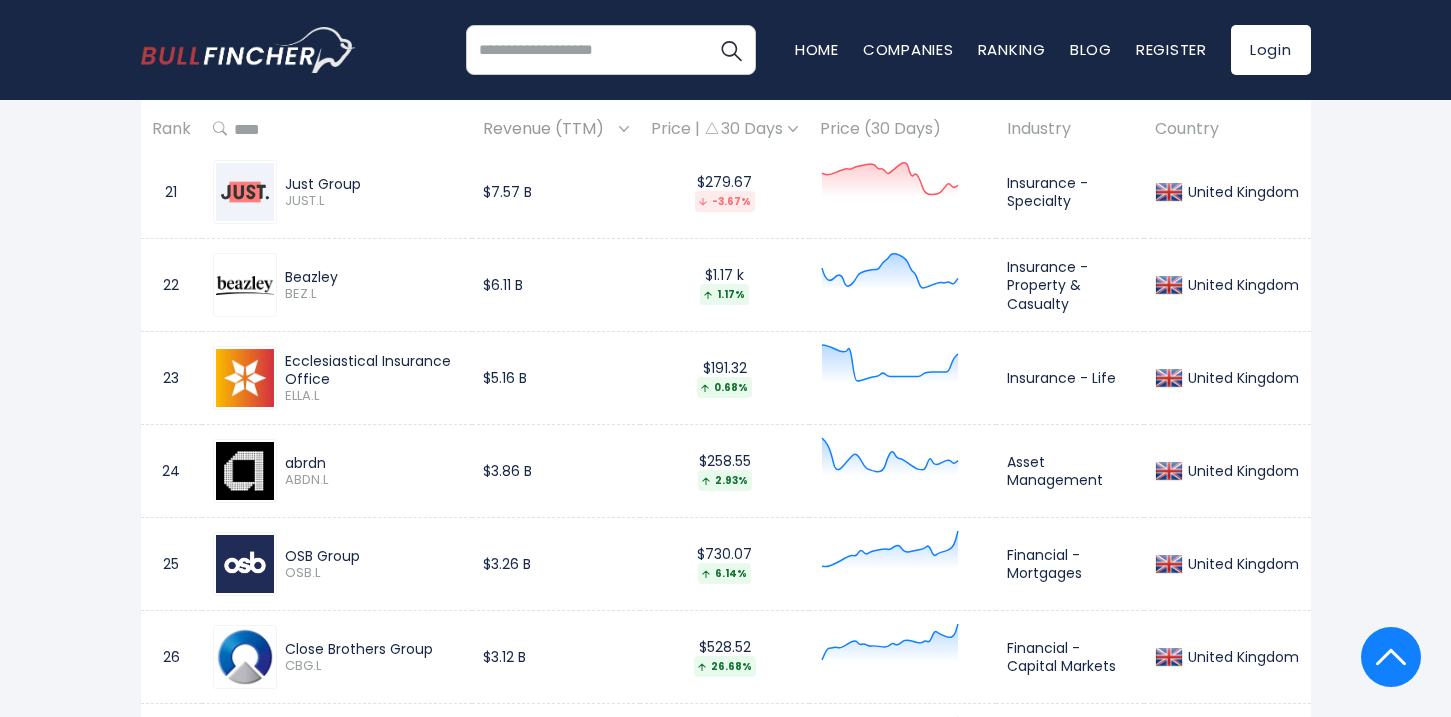 drag, startPoint x: 286, startPoint y: 179, endPoint x: 359, endPoint y: 177, distance: 73.02739 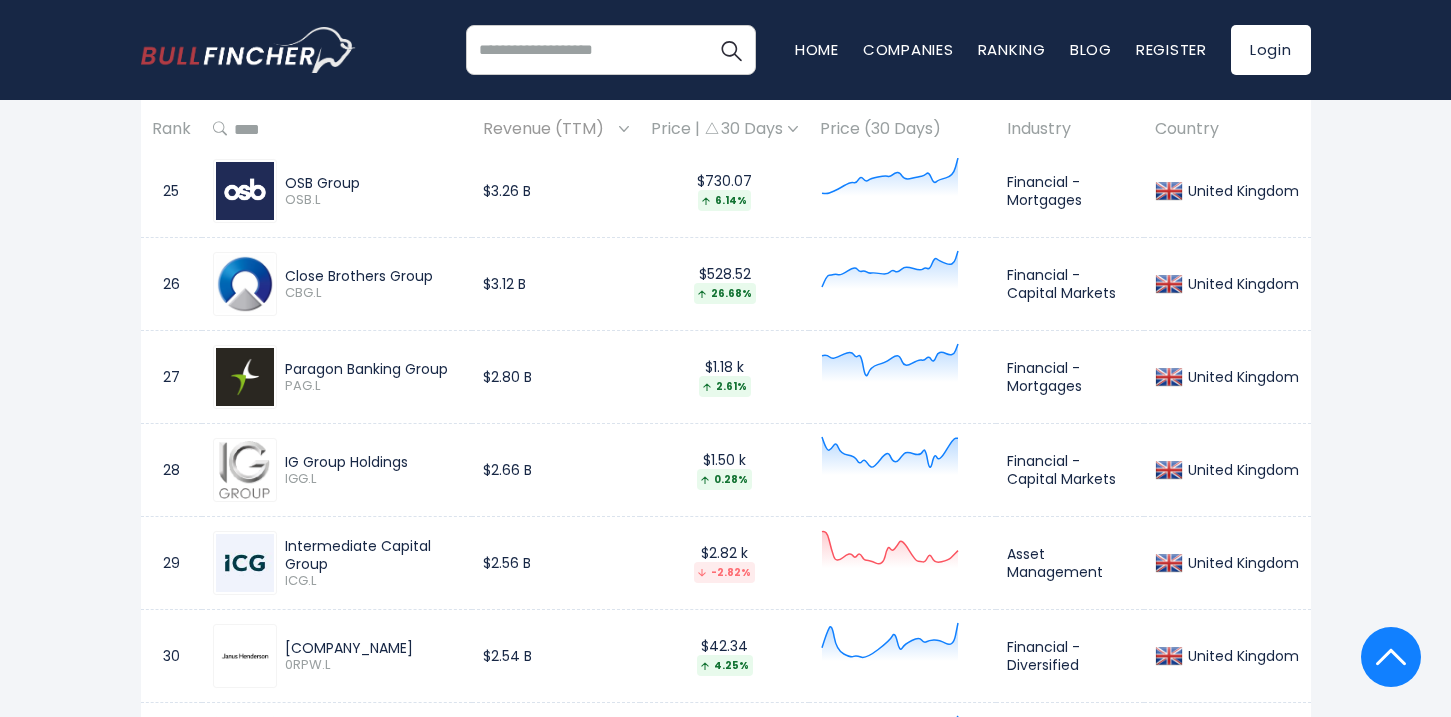 scroll, scrollTop: 3299, scrollLeft: 0, axis: vertical 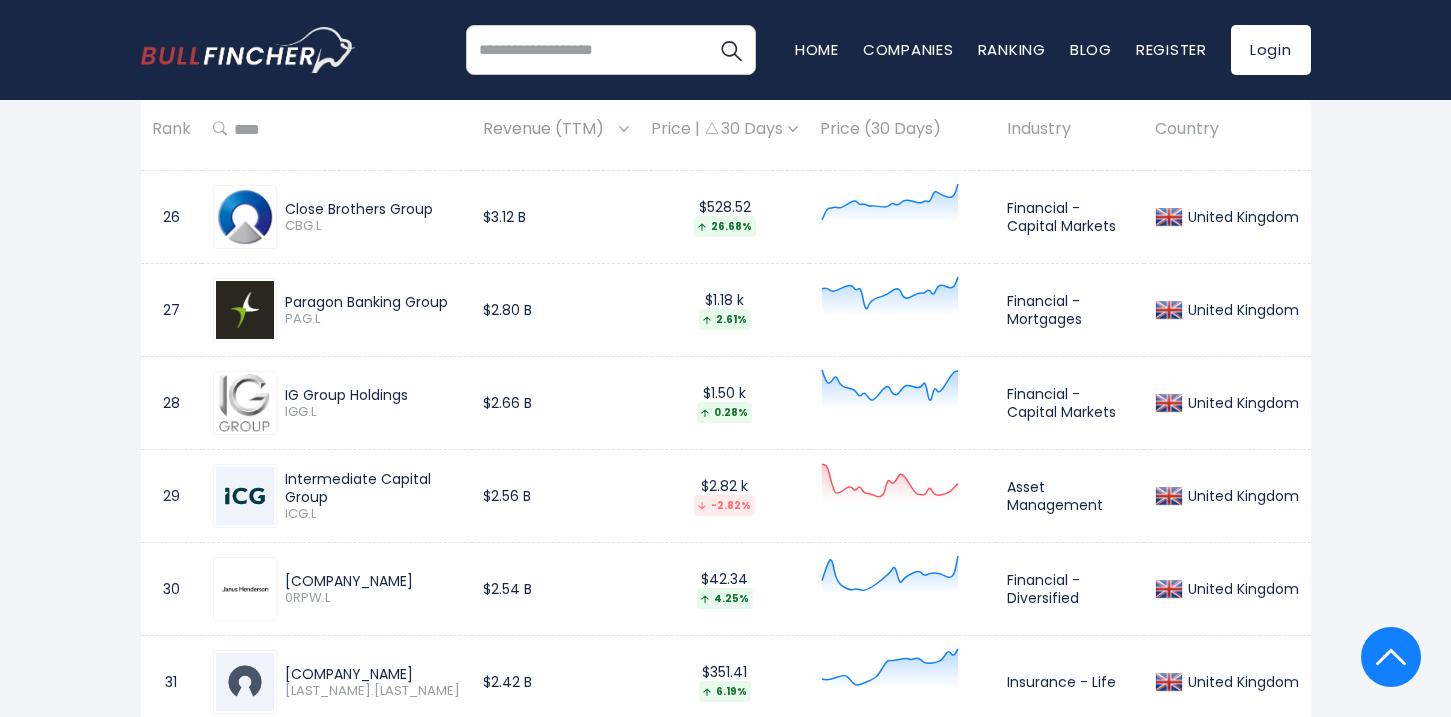 click on "Paragon Banking Group" at bounding box center (373, 302) 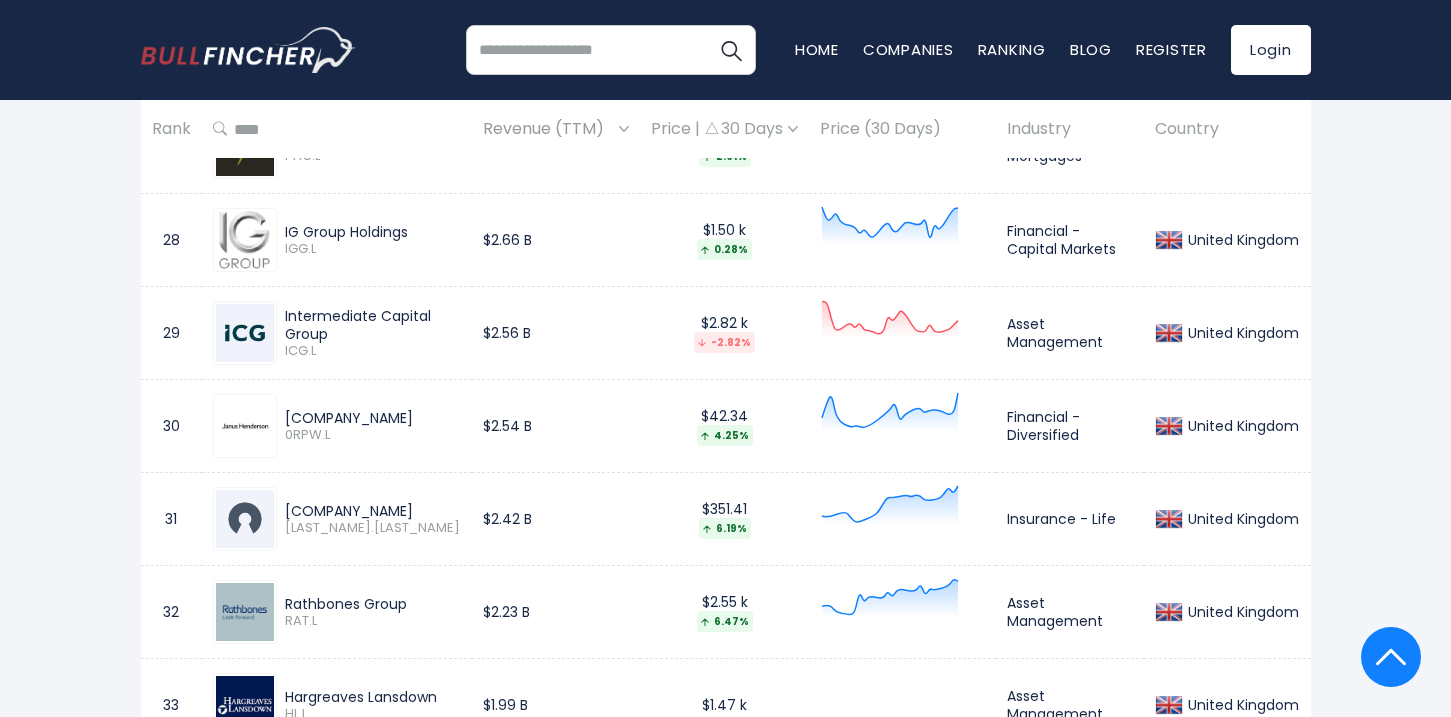 scroll, scrollTop: 3581, scrollLeft: 0, axis: vertical 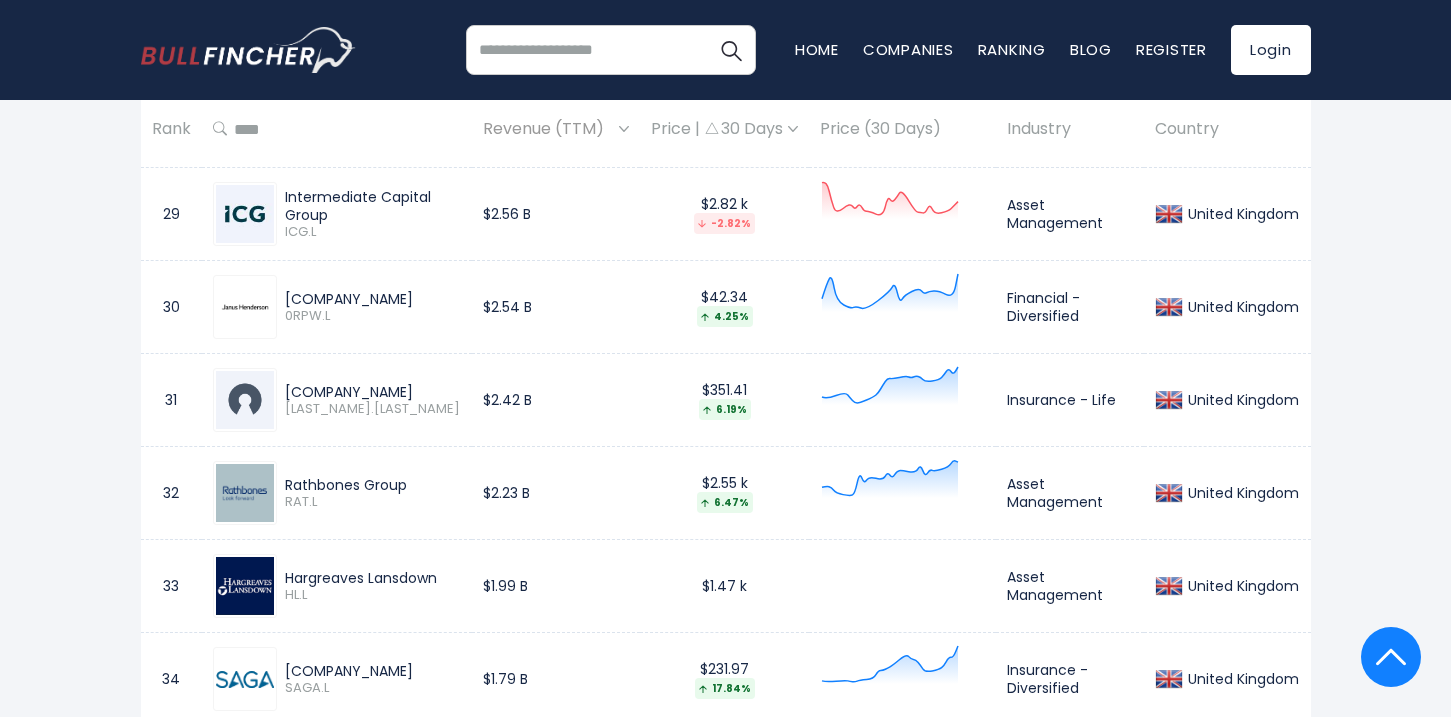 click on "Chesnara" at bounding box center (373, 392) 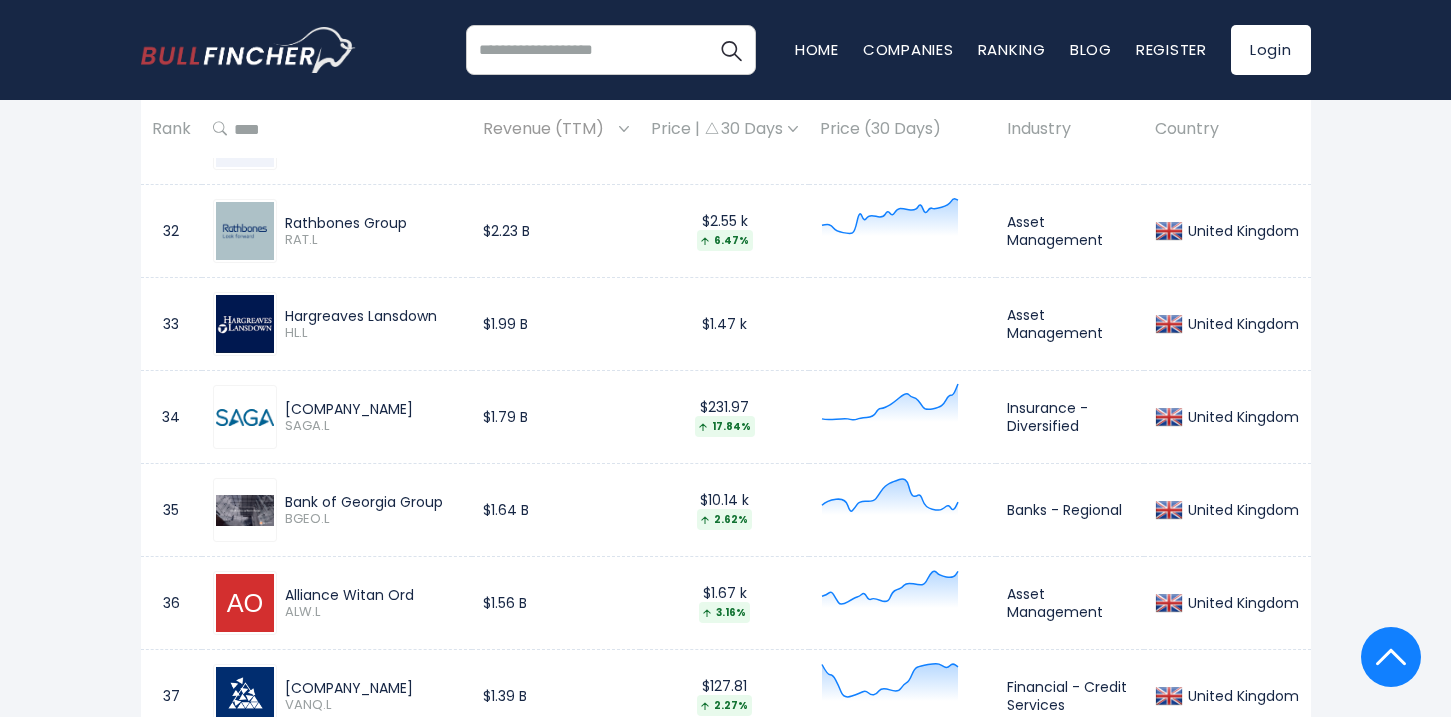 scroll, scrollTop: 3883, scrollLeft: 0, axis: vertical 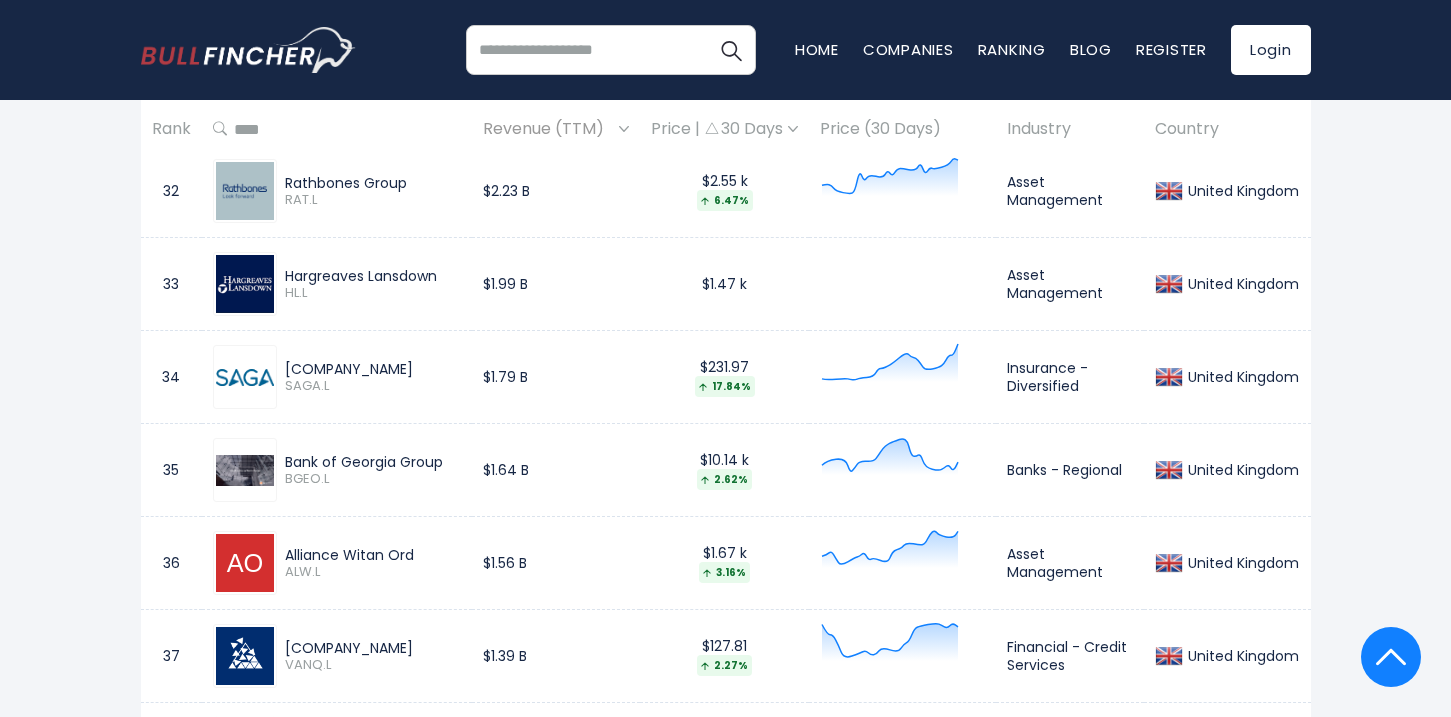 click on "Saga" at bounding box center [373, 369] 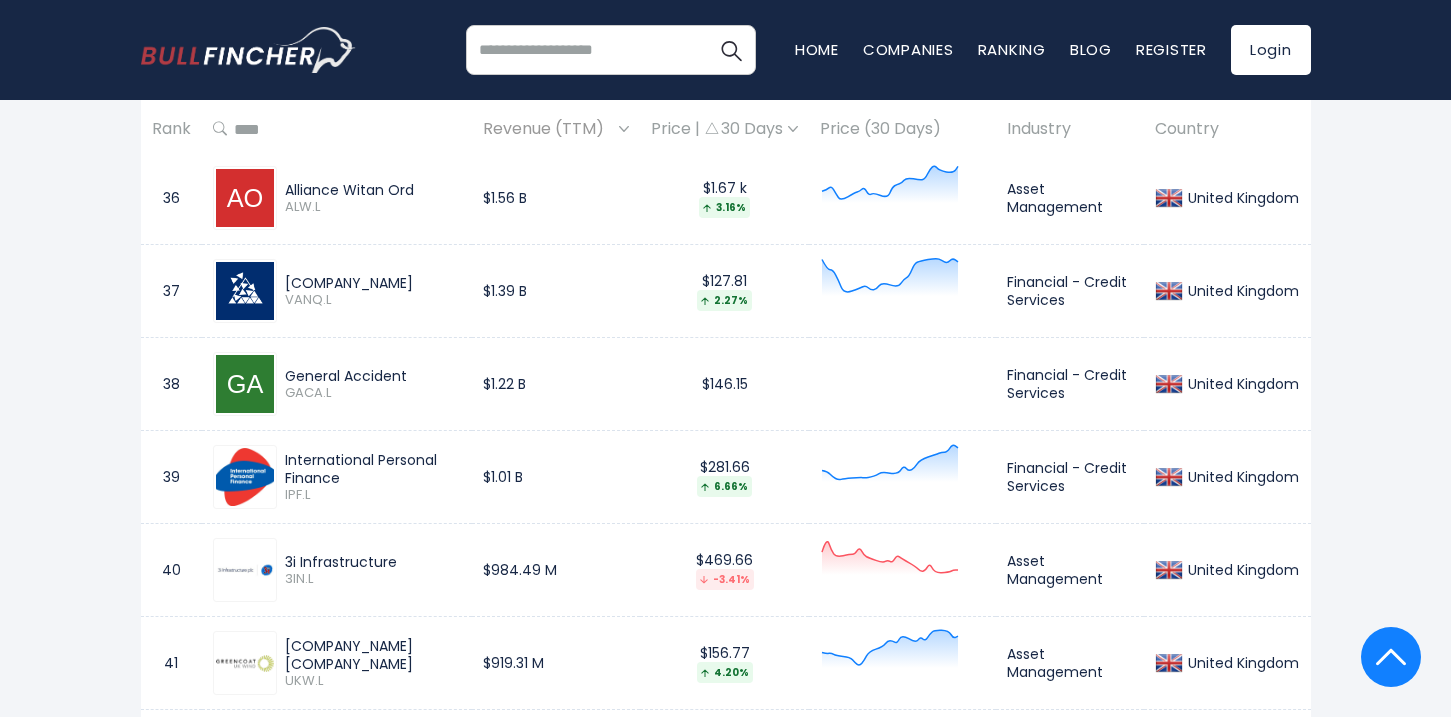 scroll, scrollTop: 4287, scrollLeft: 0, axis: vertical 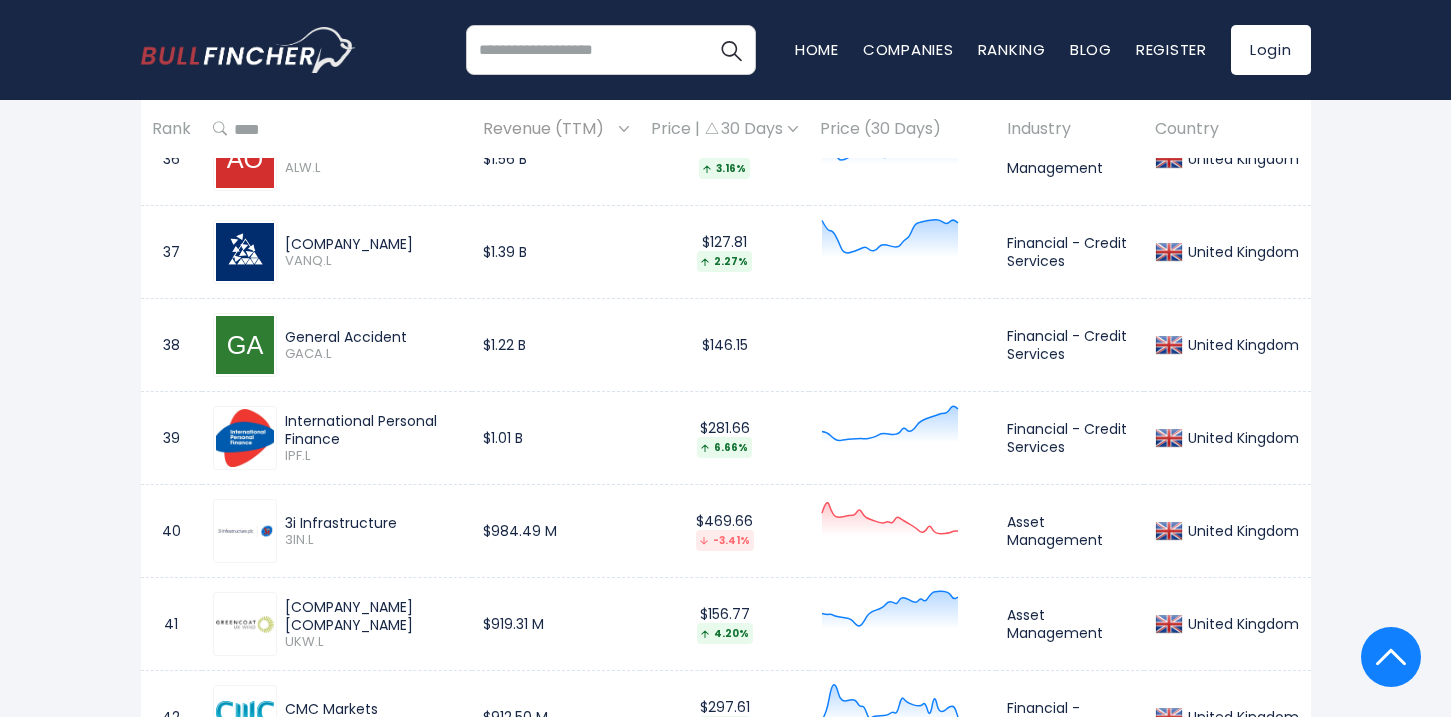 drag, startPoint x: 415, startPoint y: 331, endPoint x: 264, endPoint y: 331, distance: 151 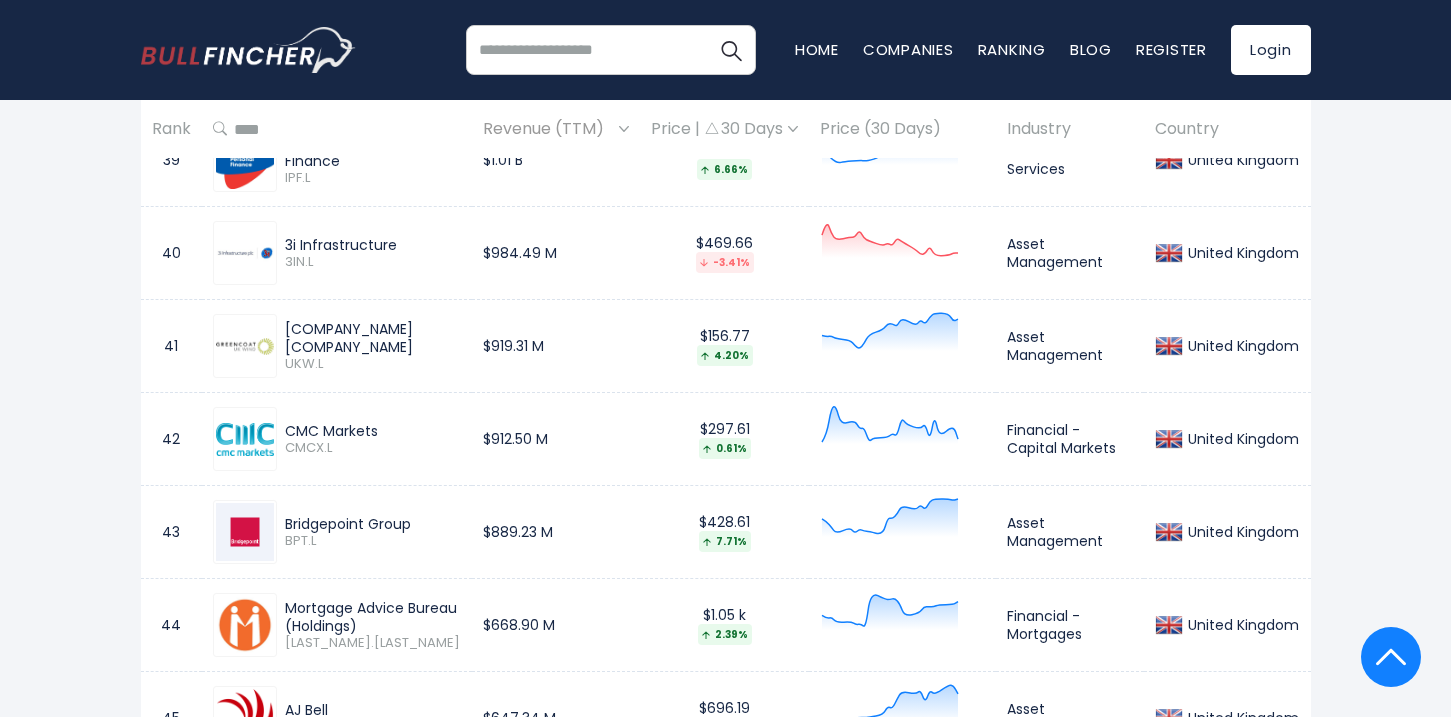 scroll, scrollTop: 4604, scrollLeft: 0, axis: vertical 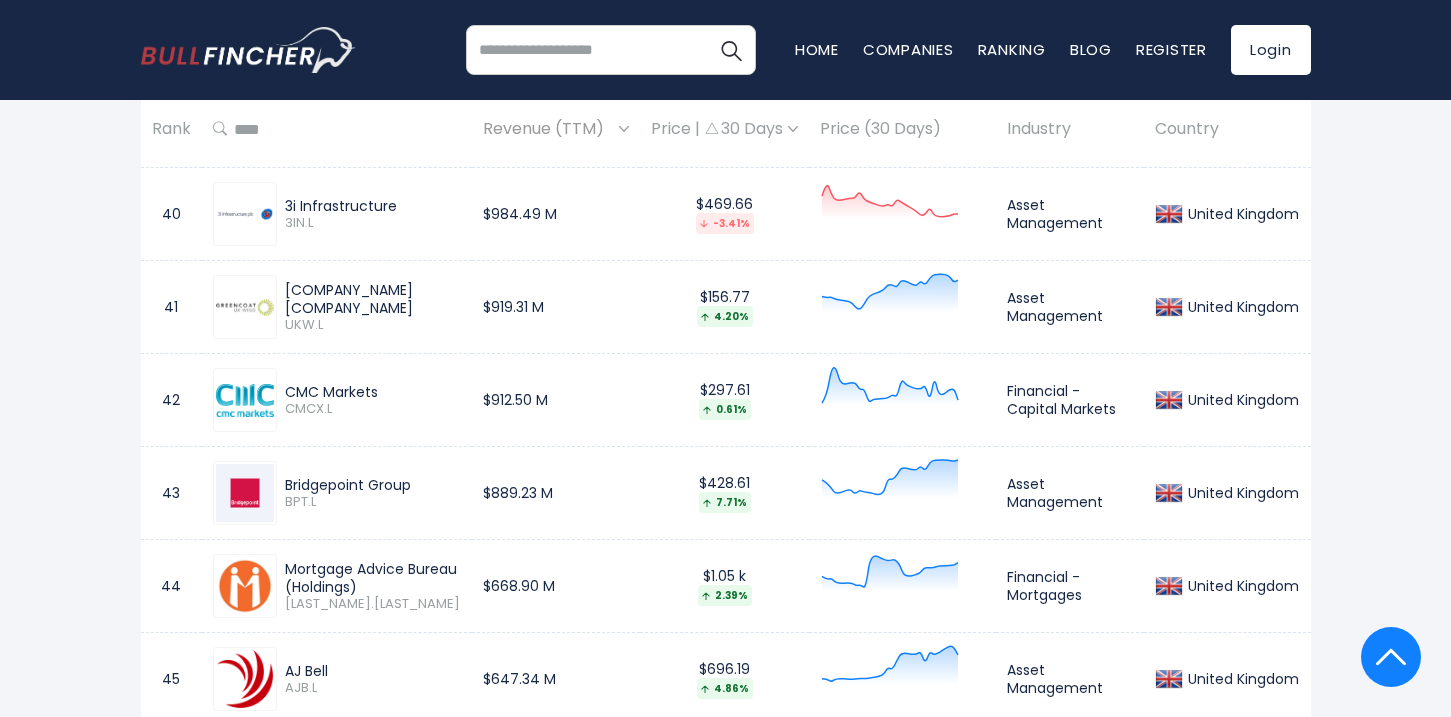 drag, startPoint x: 379, startPoint y: 385, endPoint x: 285, endPoint y: 387, distance: 94.02127 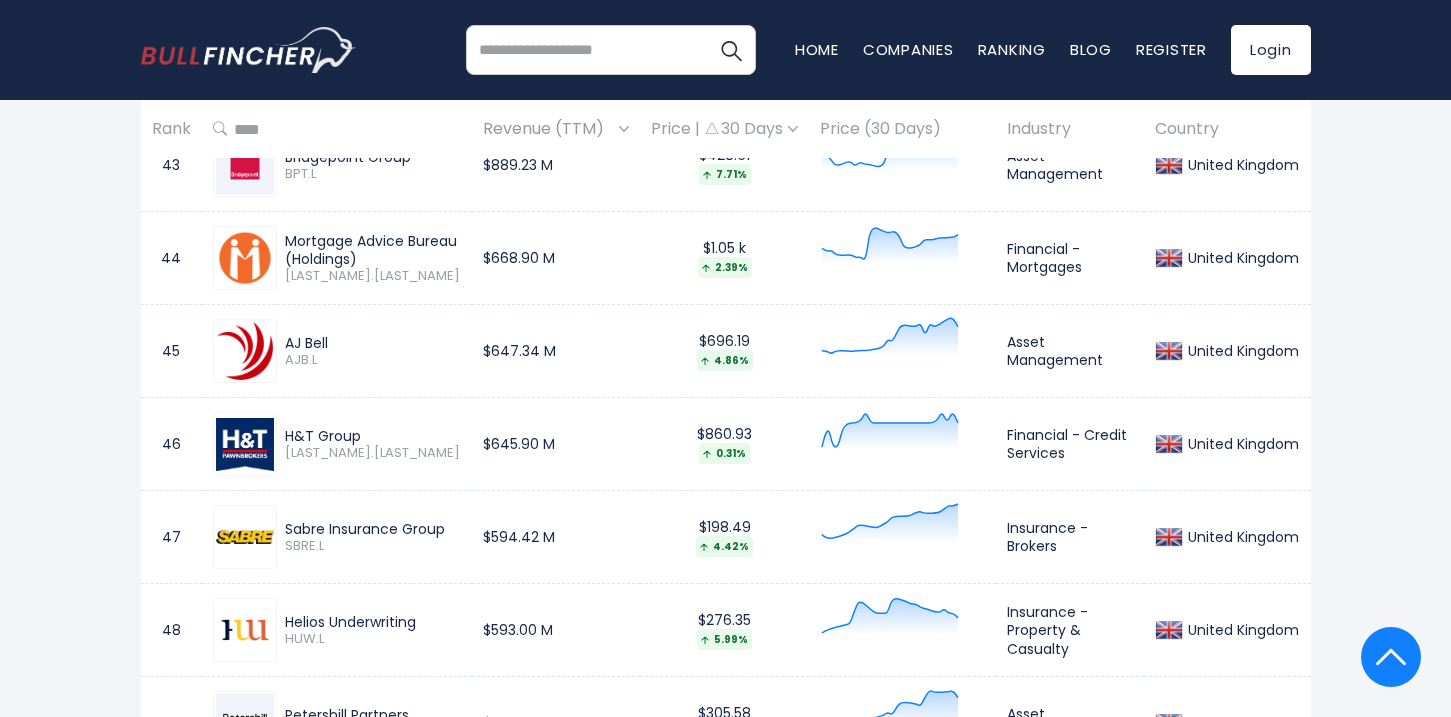 scroll, scrollTop: 4972, scrollLeft: 0, axis: vertical 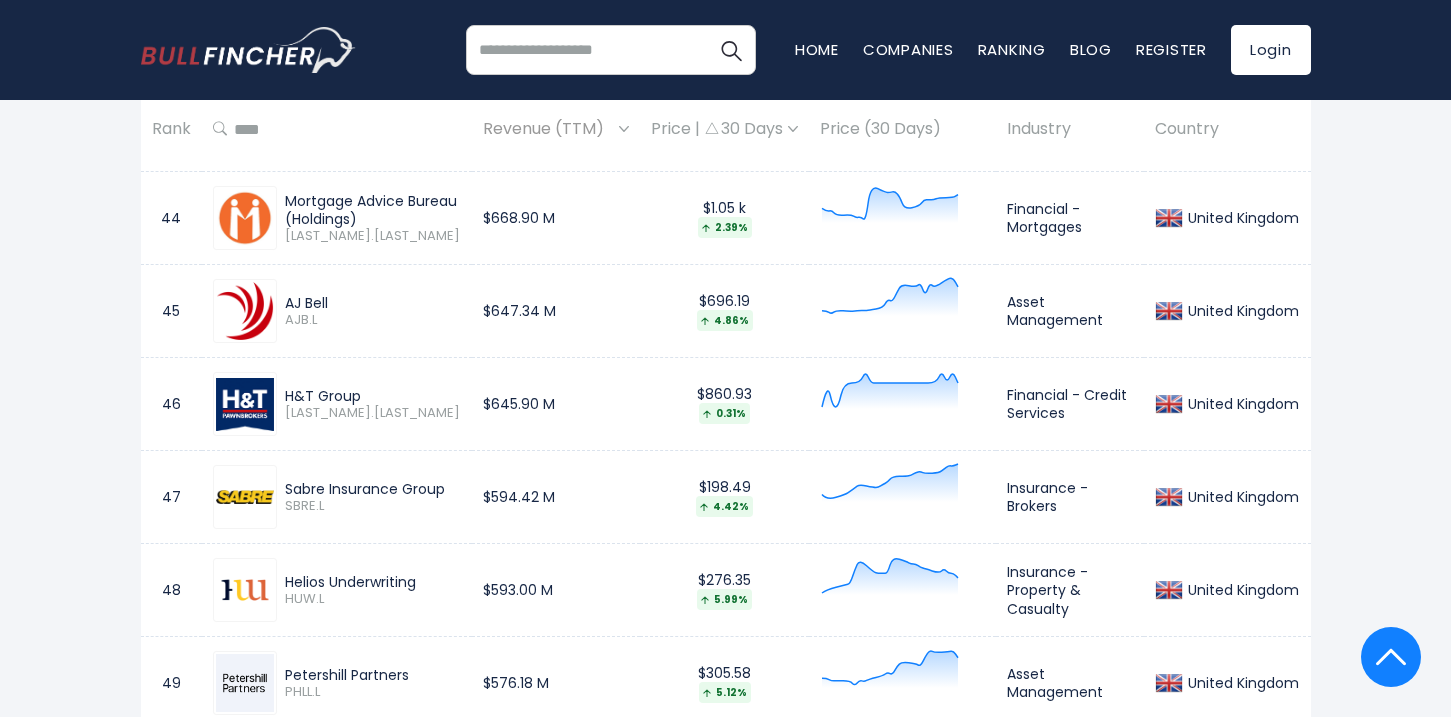 drag, startPoint x: 371, startPoint y: 391, endPoint x: 287, endPoint y: 393, distance: 84.0238 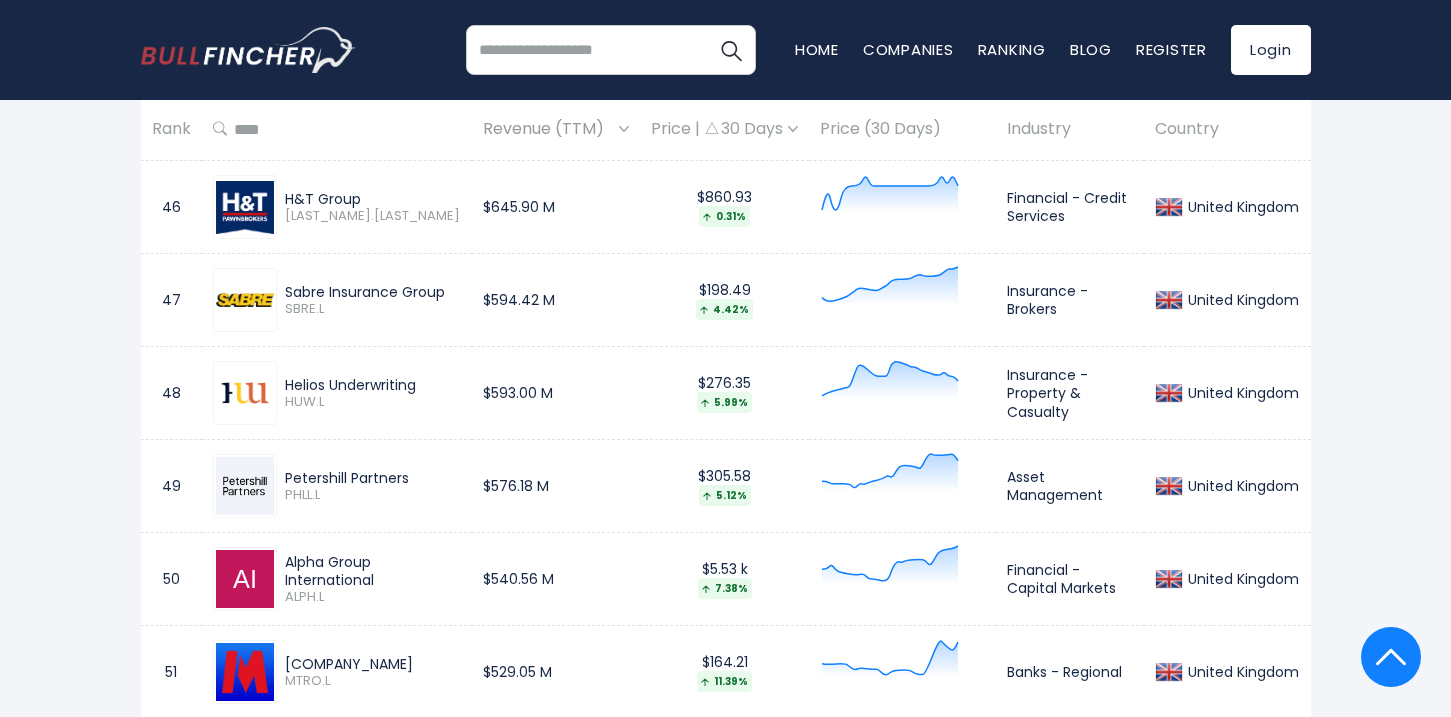 scroll, scrollTop: 5182, scrollLeft: 0, axis: vertical 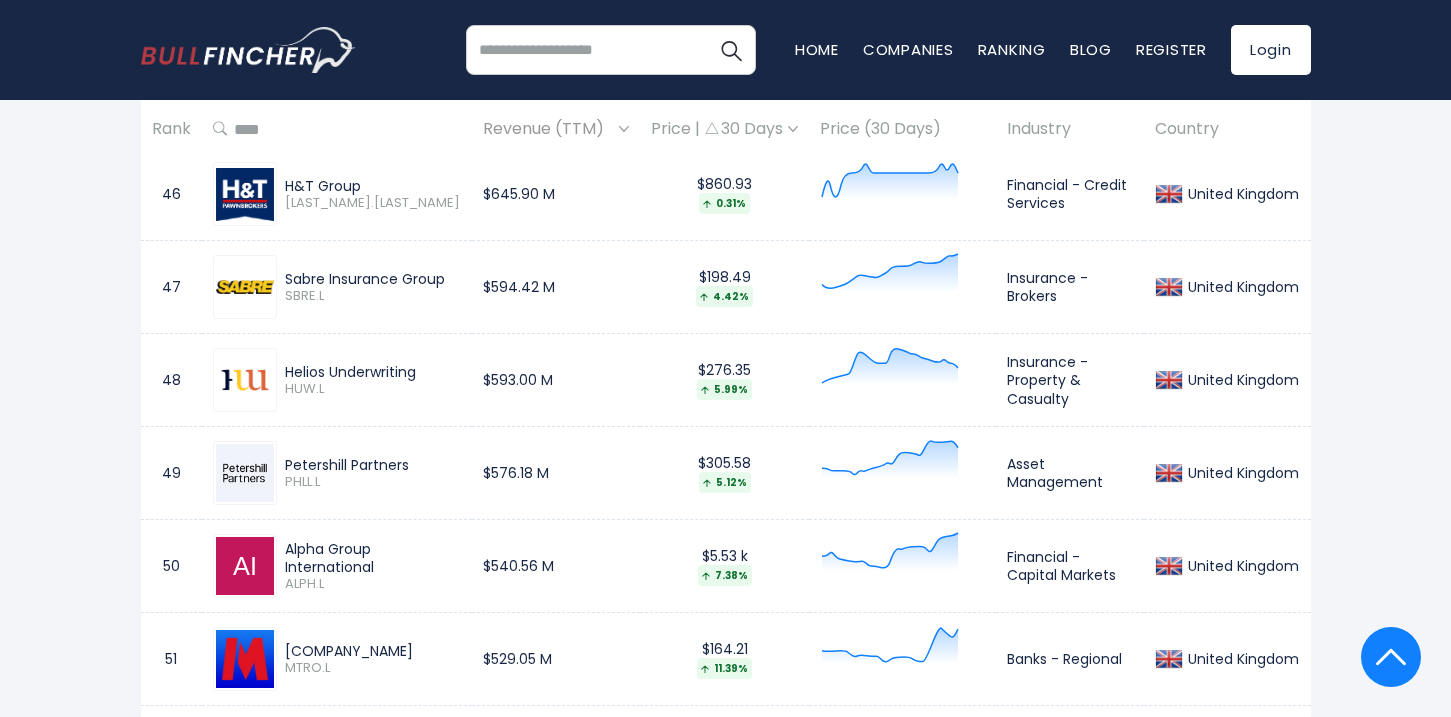 click on "Helios Underwriting" at bounding box center (373, 372) 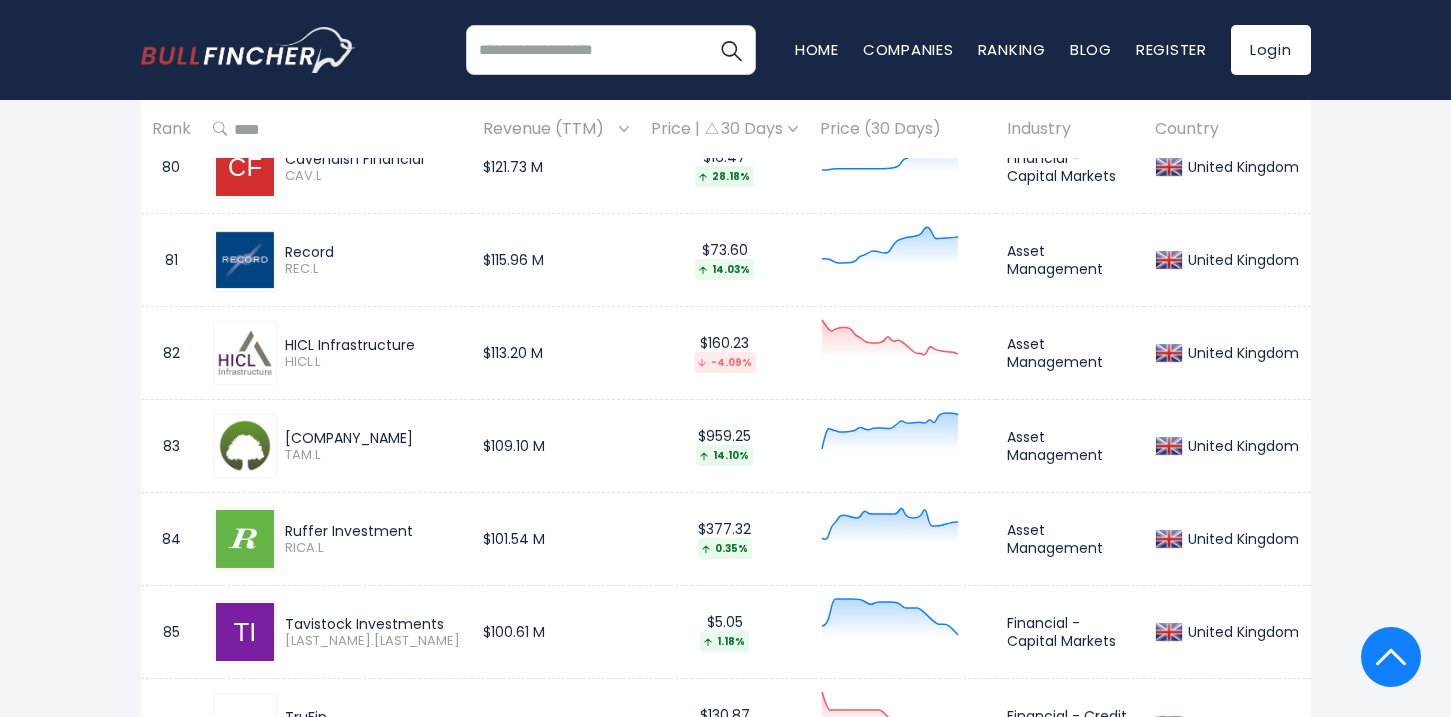 scroll, scrollTop: 8424, scrollLeft: 0, axis: vertical 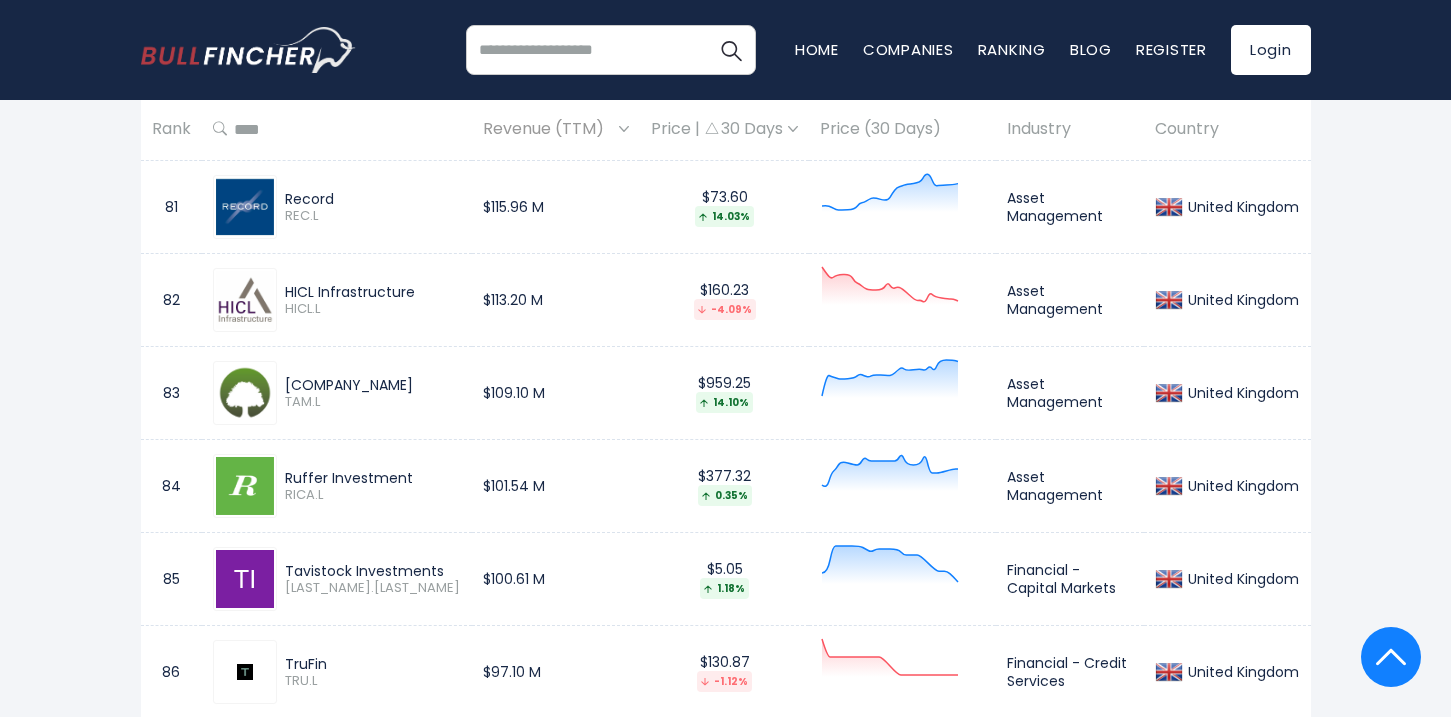 click on "HICL Infrastructure" at bounding box center (373, 292) 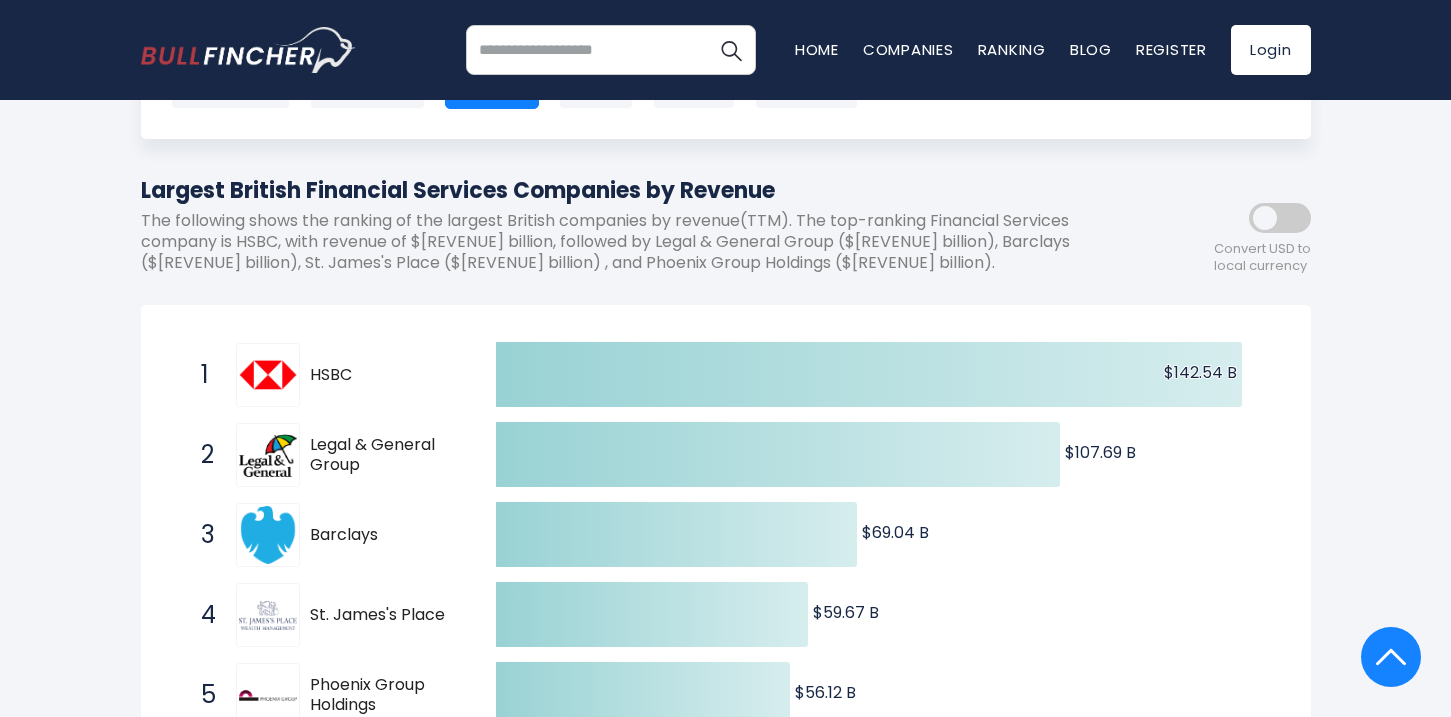 scroll, scrollTop: 0, scrollLeft: 0, axis: both 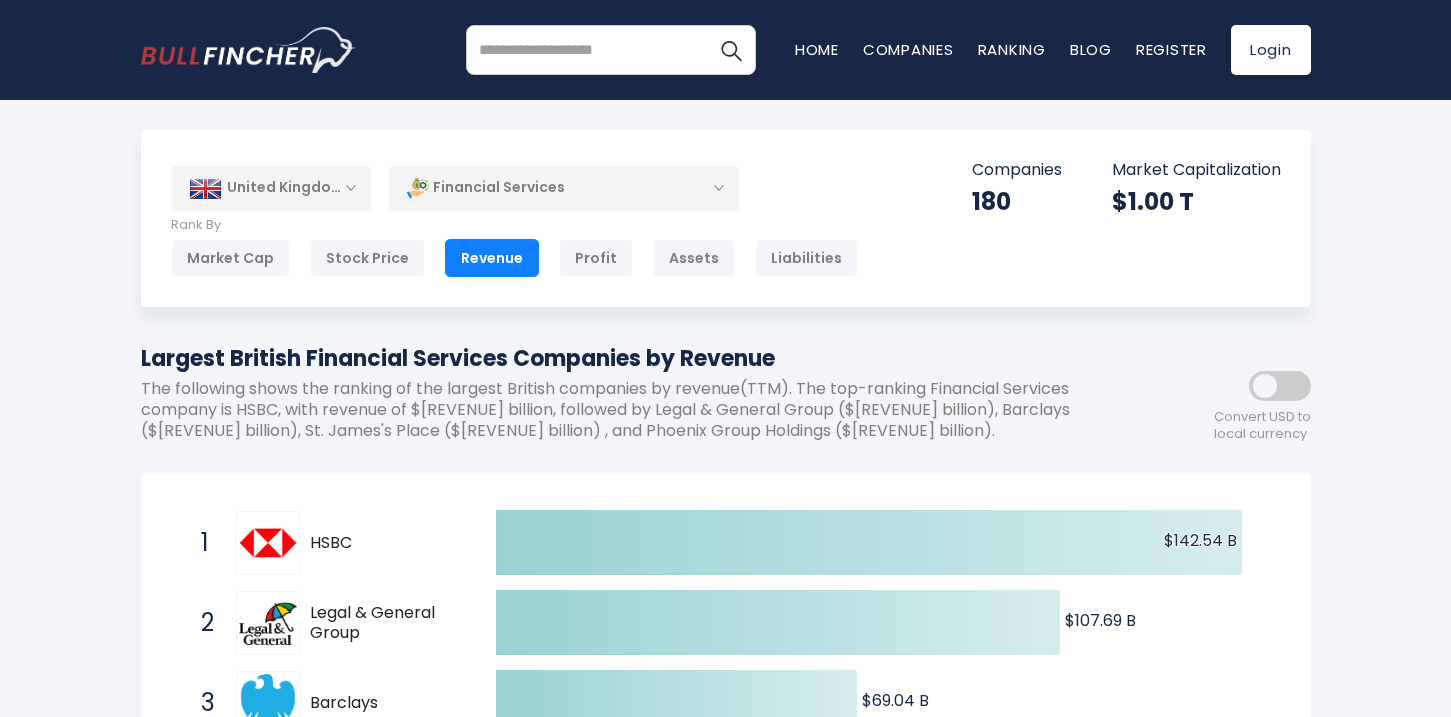 click on "Financial Services" at bounding box center (564, 188) 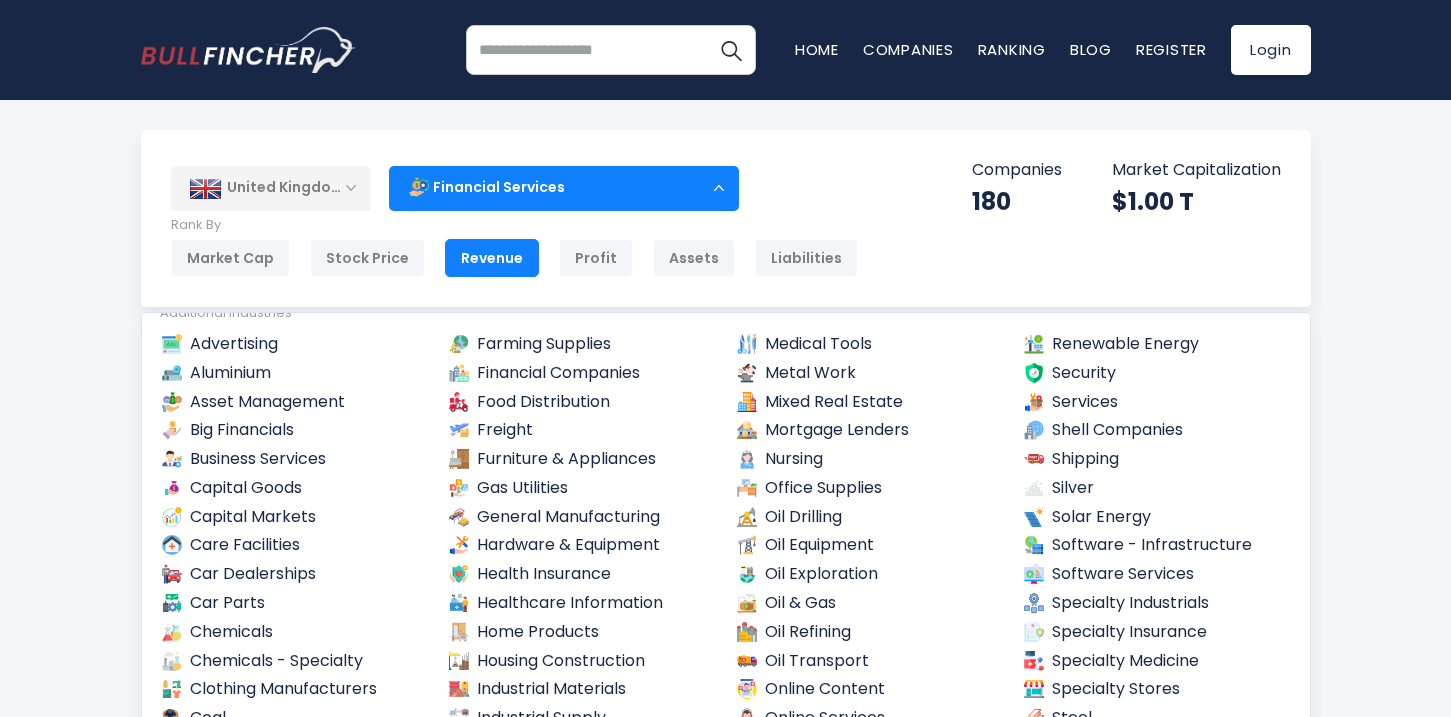scroll, scrollTop: 489, scrollLeft: 0, axis: vertical 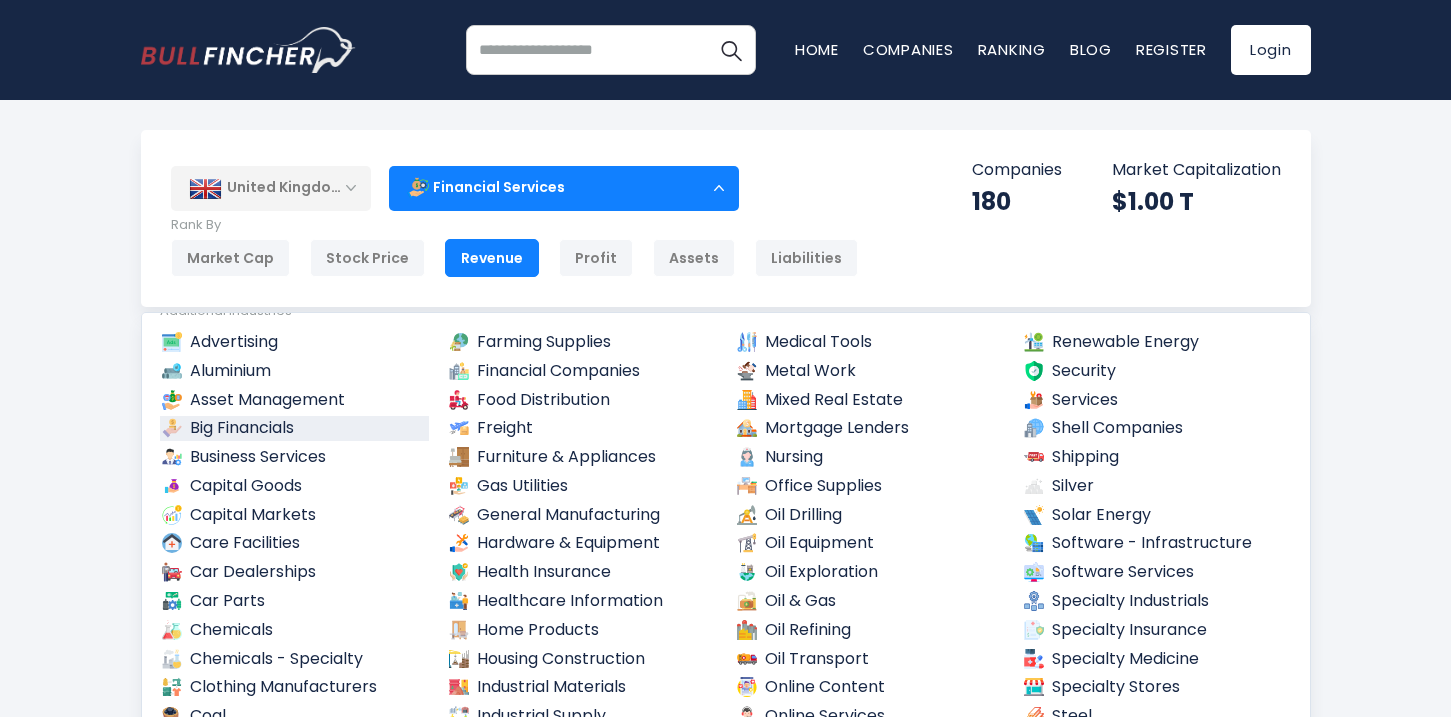 click on "Big Financials" at bounding box center (295, 428) 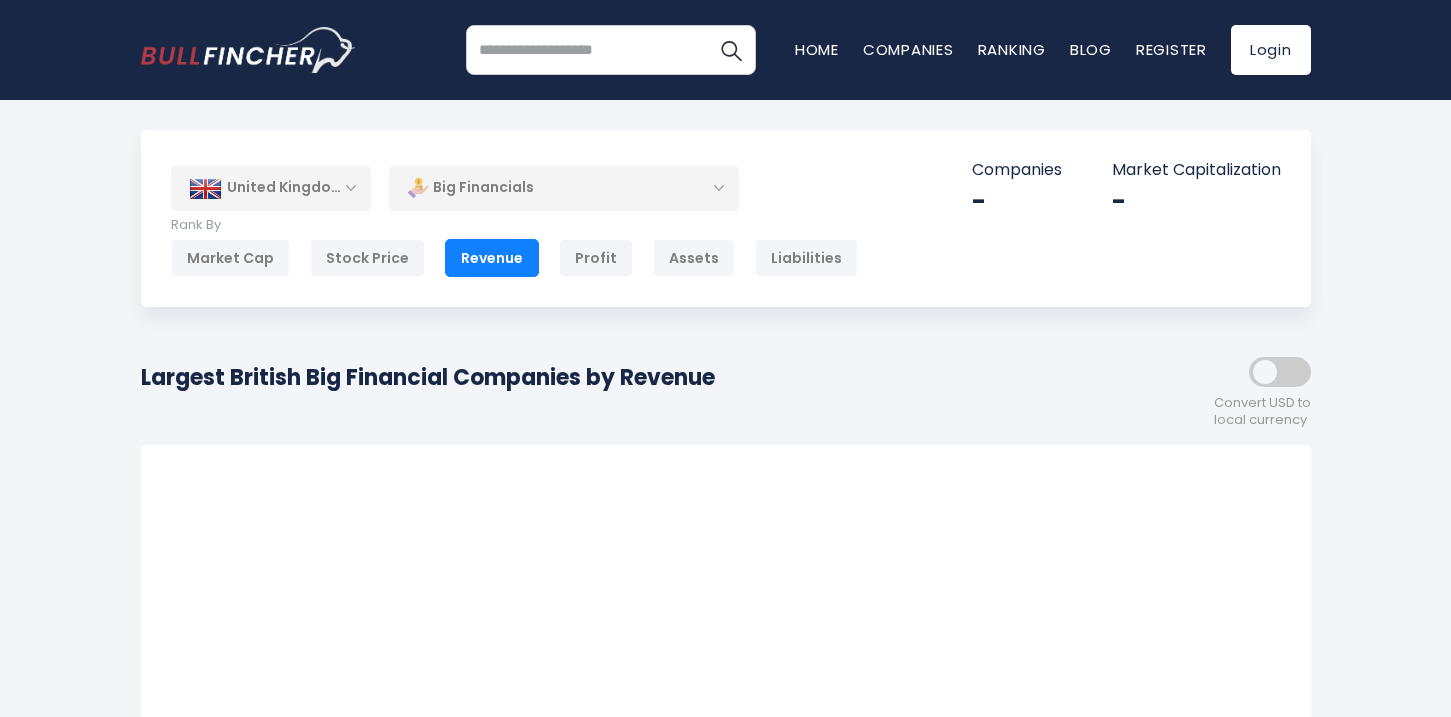 scroll, scrollTop: 0, scrollLeft: 0, axis: both 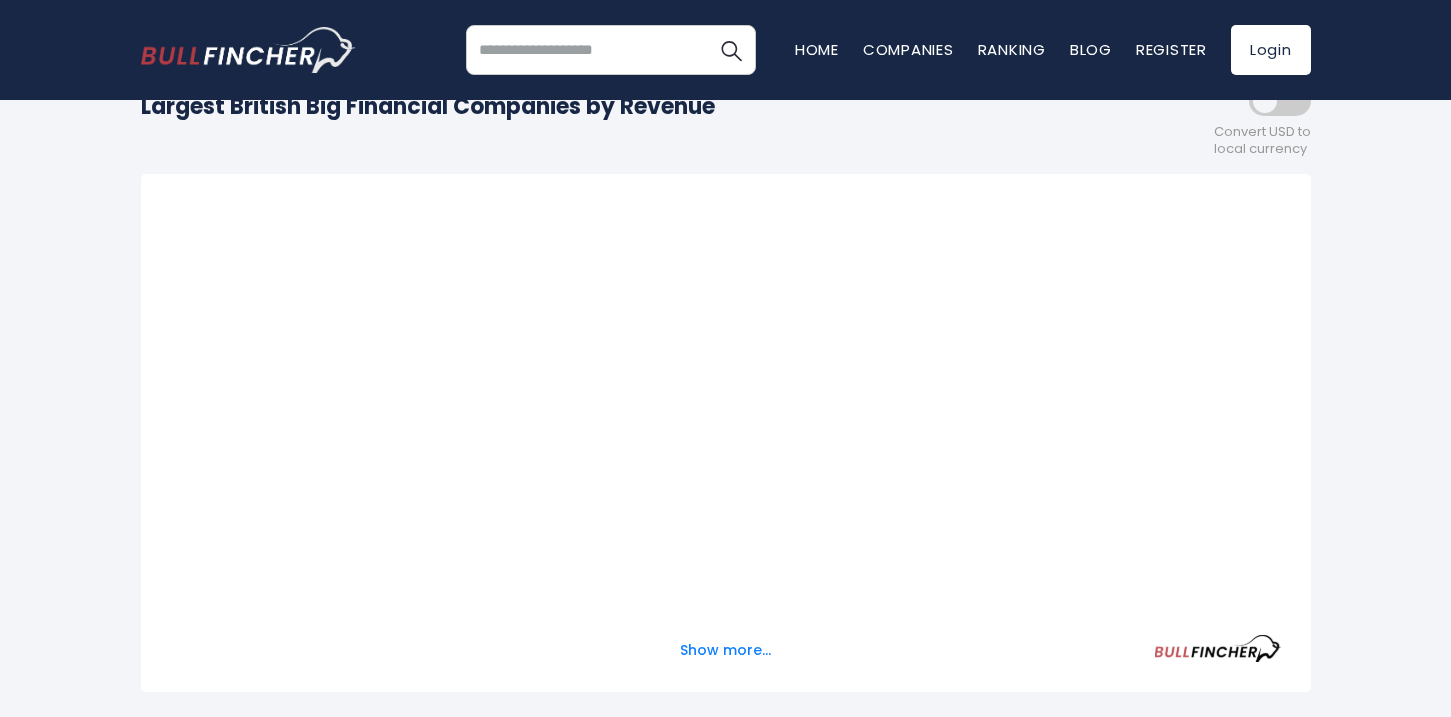 click on "Home
Companies
Ranking
Blog
Register
Login
Home" at bounding box center (725, 87) 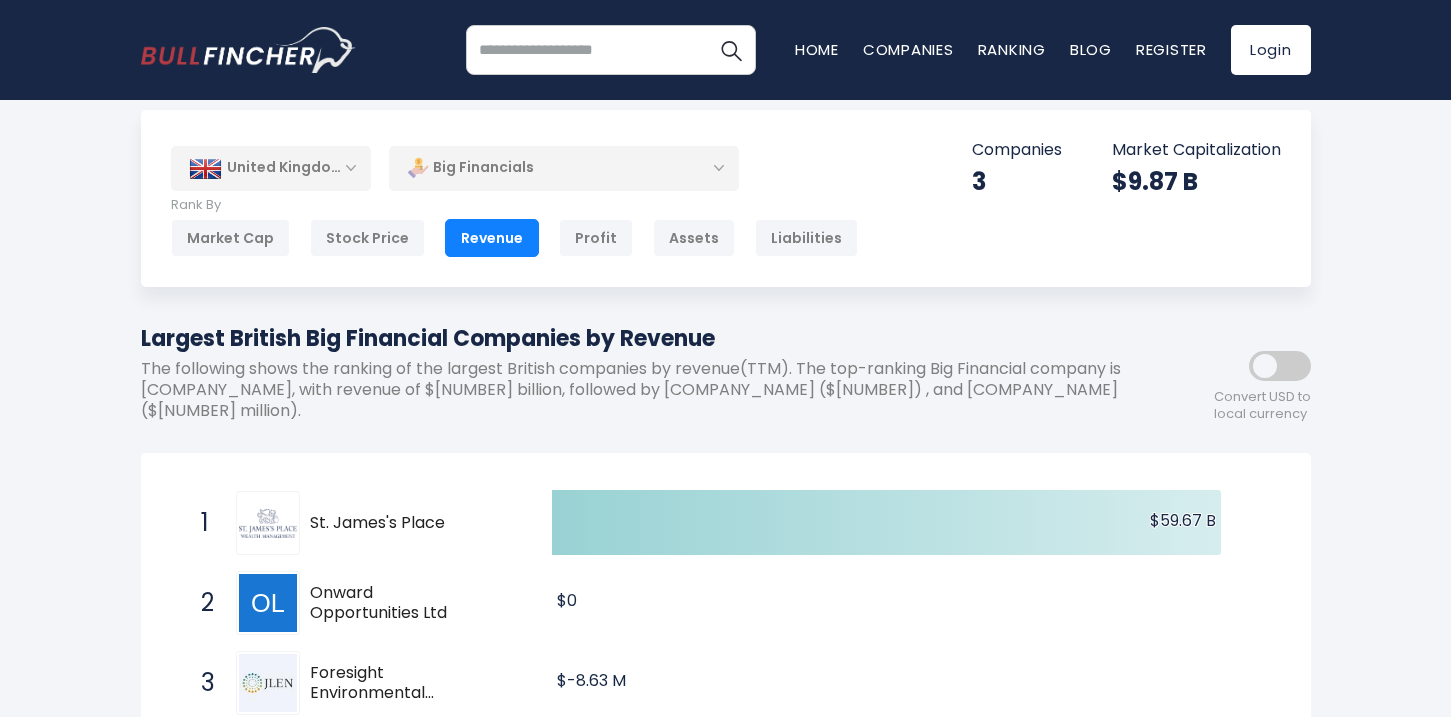 scroll, scrollTop: 0, scrollLeft: 0, axis: both 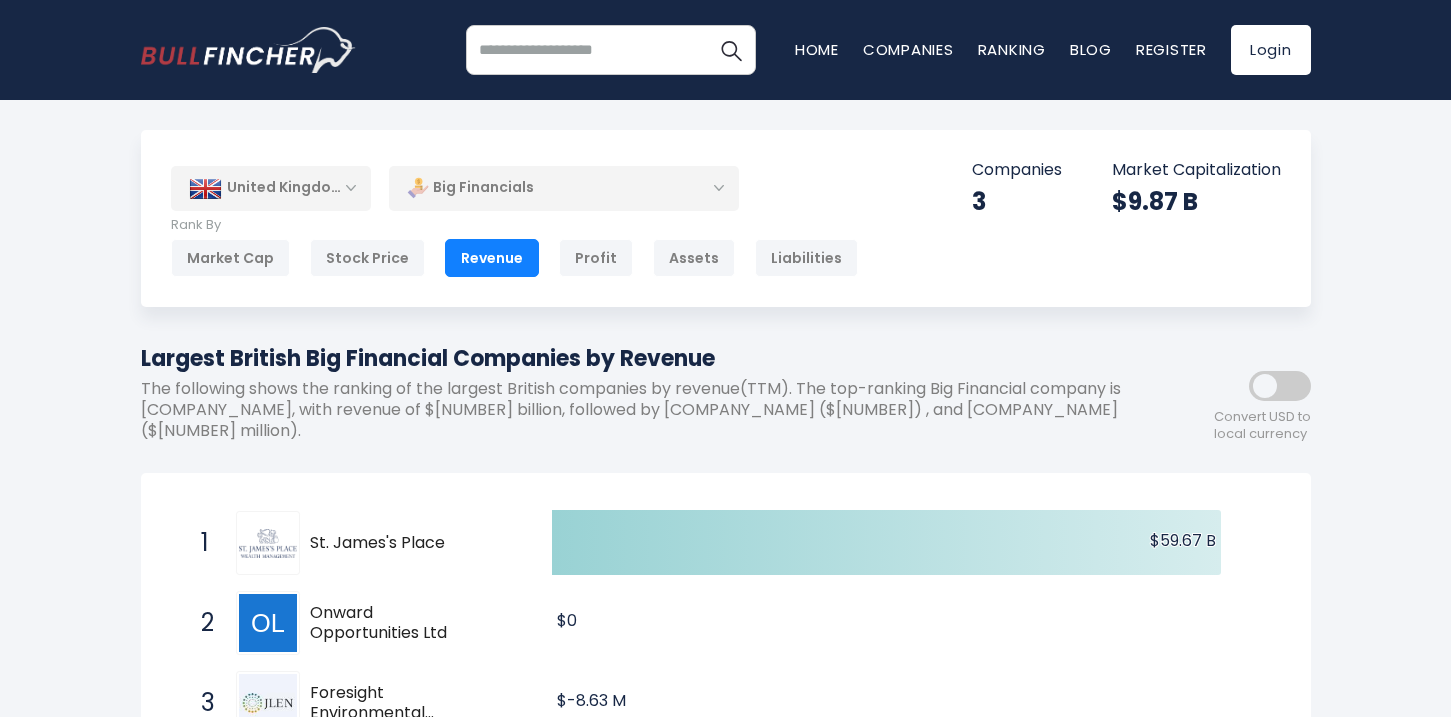 click on "Big Financials" at bounding box center (564, 188) 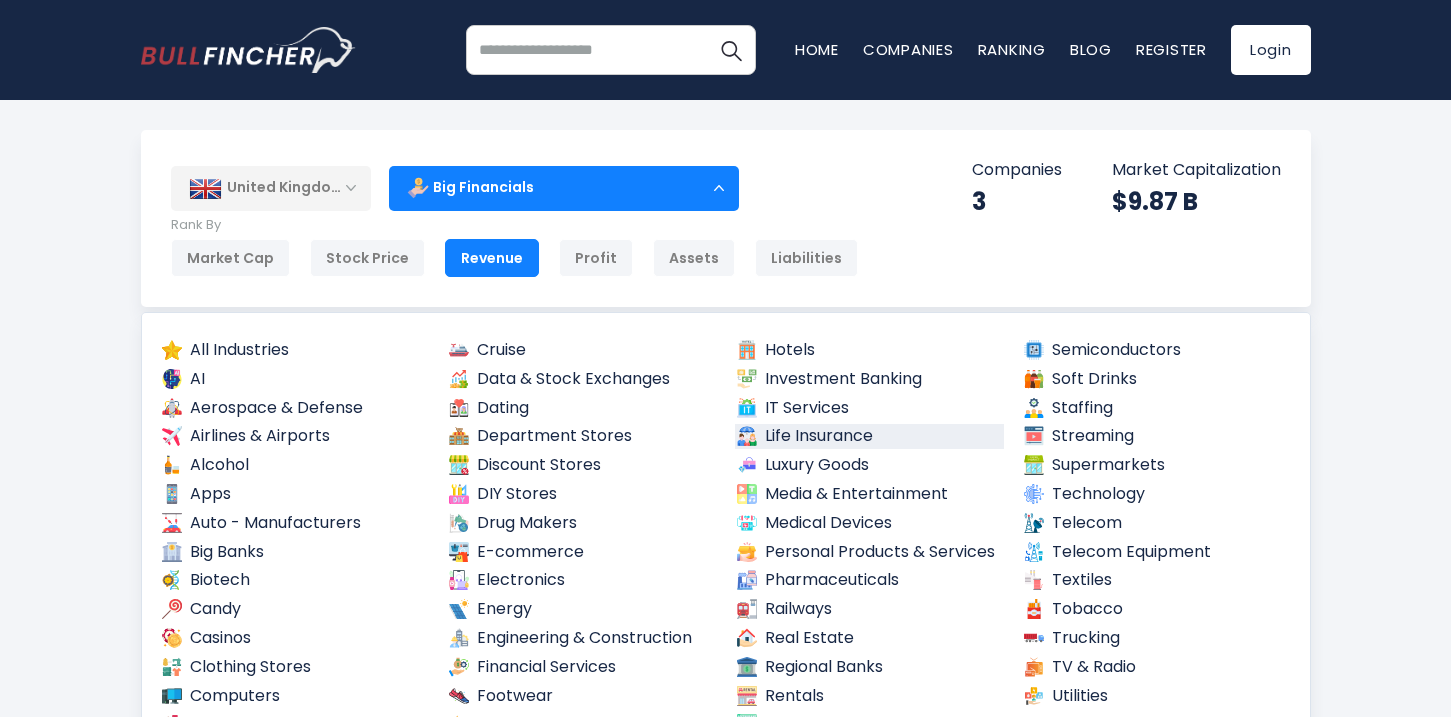 click on "Life Insurance" at bounding box center [870, 436] 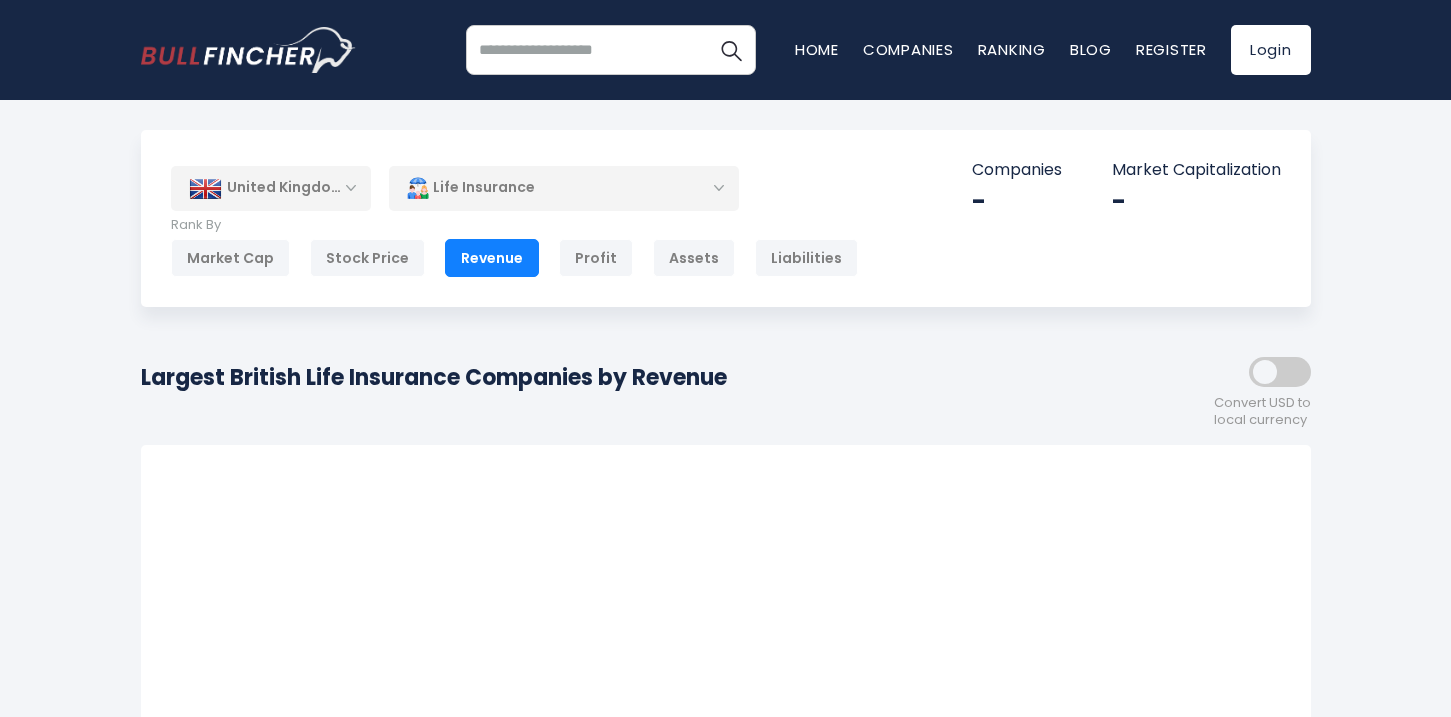 scroll, scrollTop: 0, scrollLeft: 0, axis: both 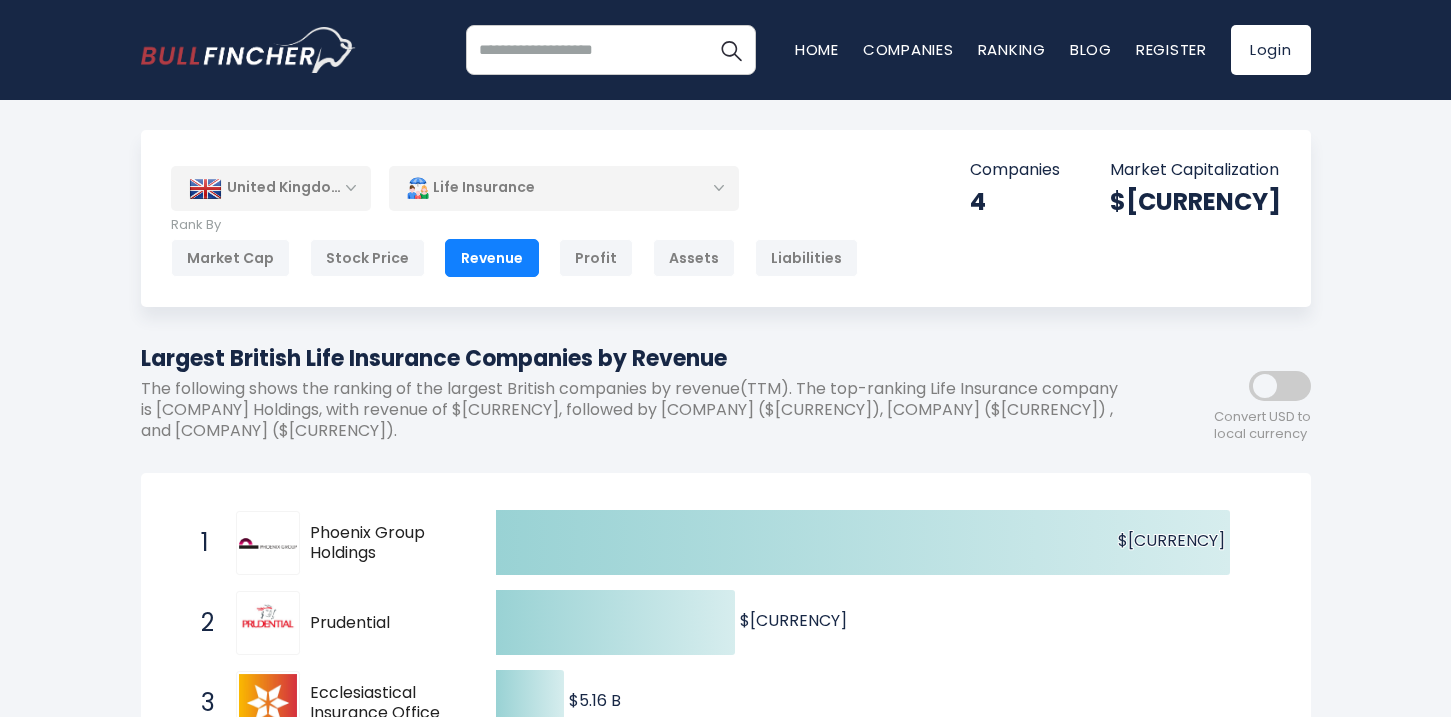 click on "Life Insurance" at bounding box center [564, 188] 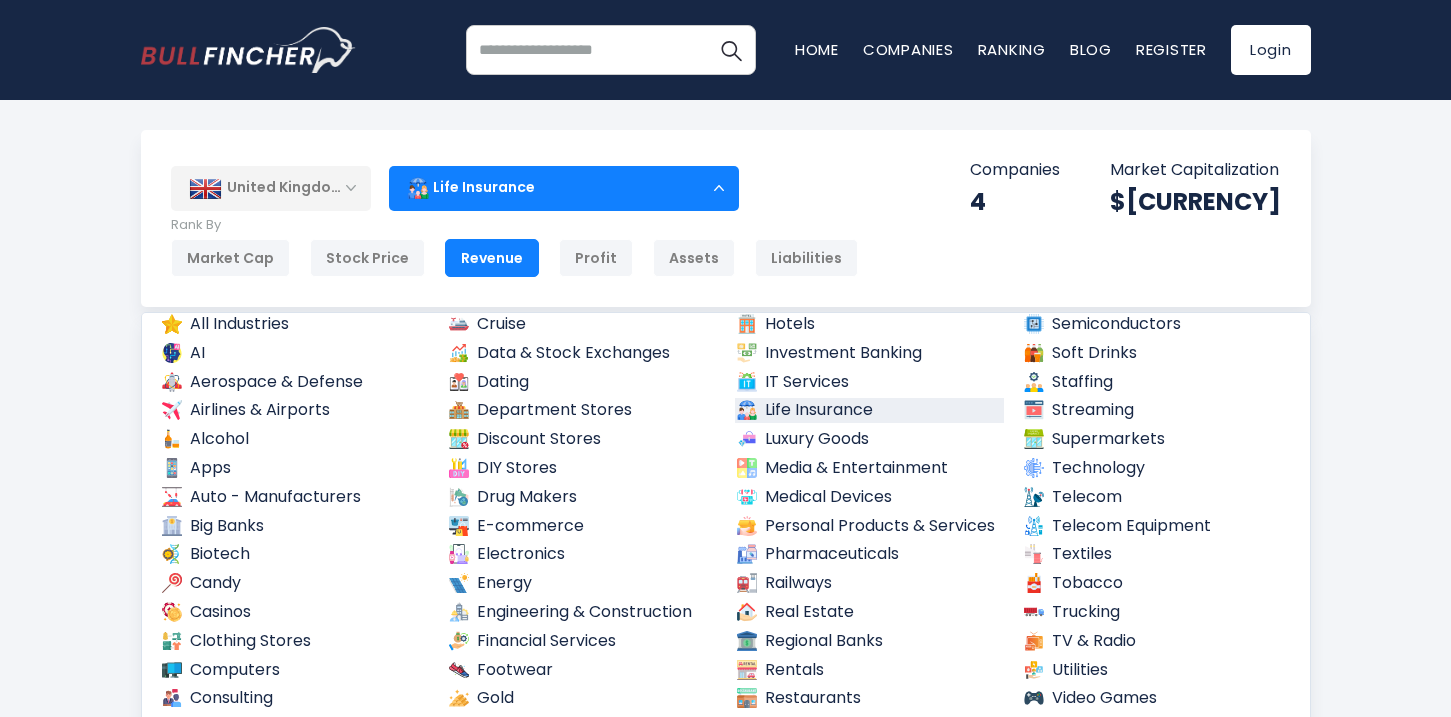 scroll, scrollTop: 0, scrollLeft: 0, axis: both 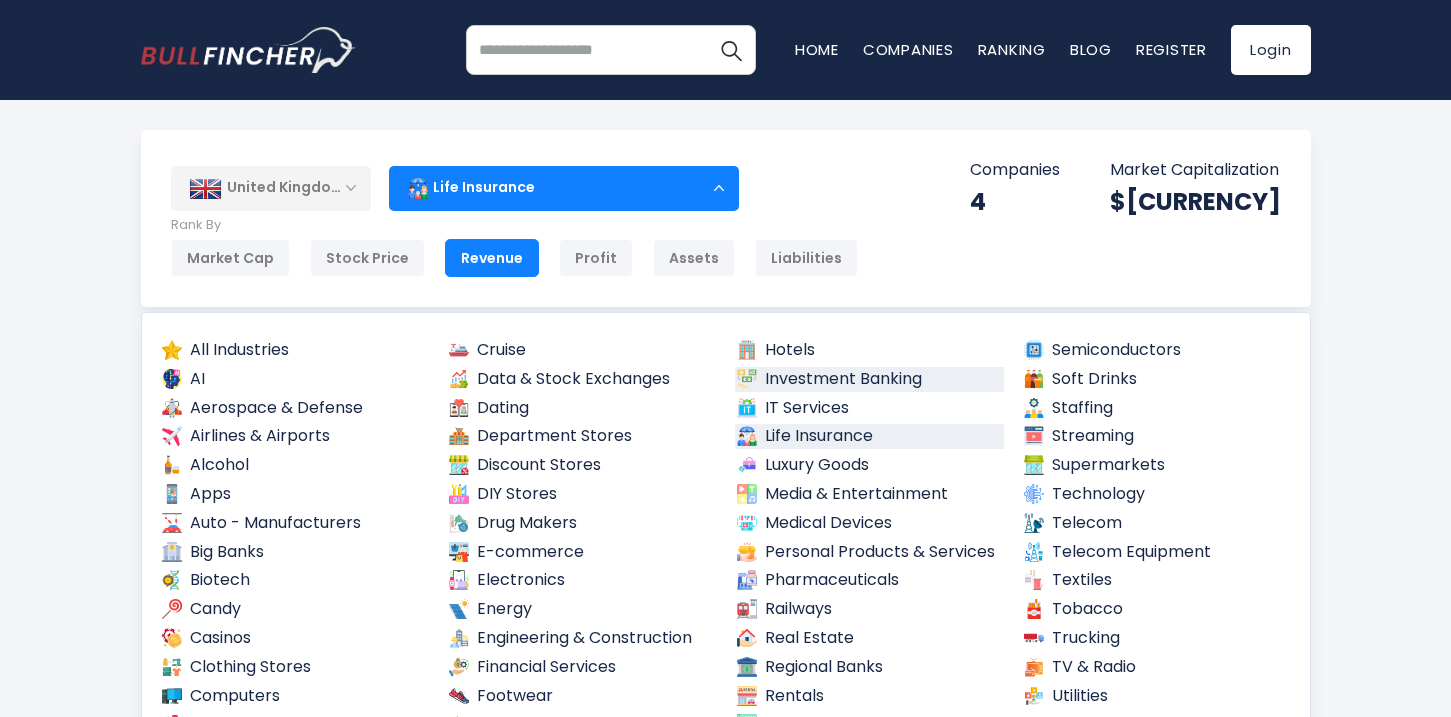 click on "Investment Banking" at bounding box center (870, 379) 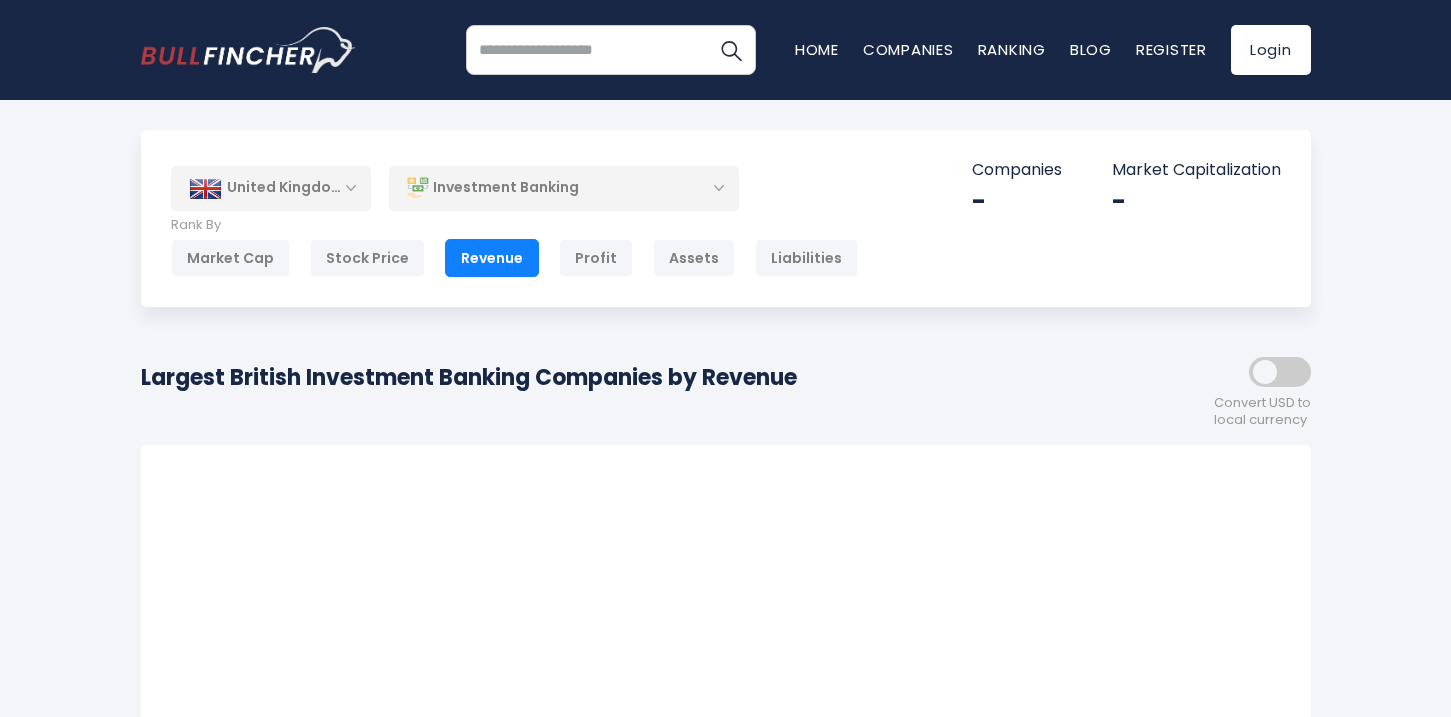 scroll, scrollTop: 0, scrollLeft: 0, axis: both 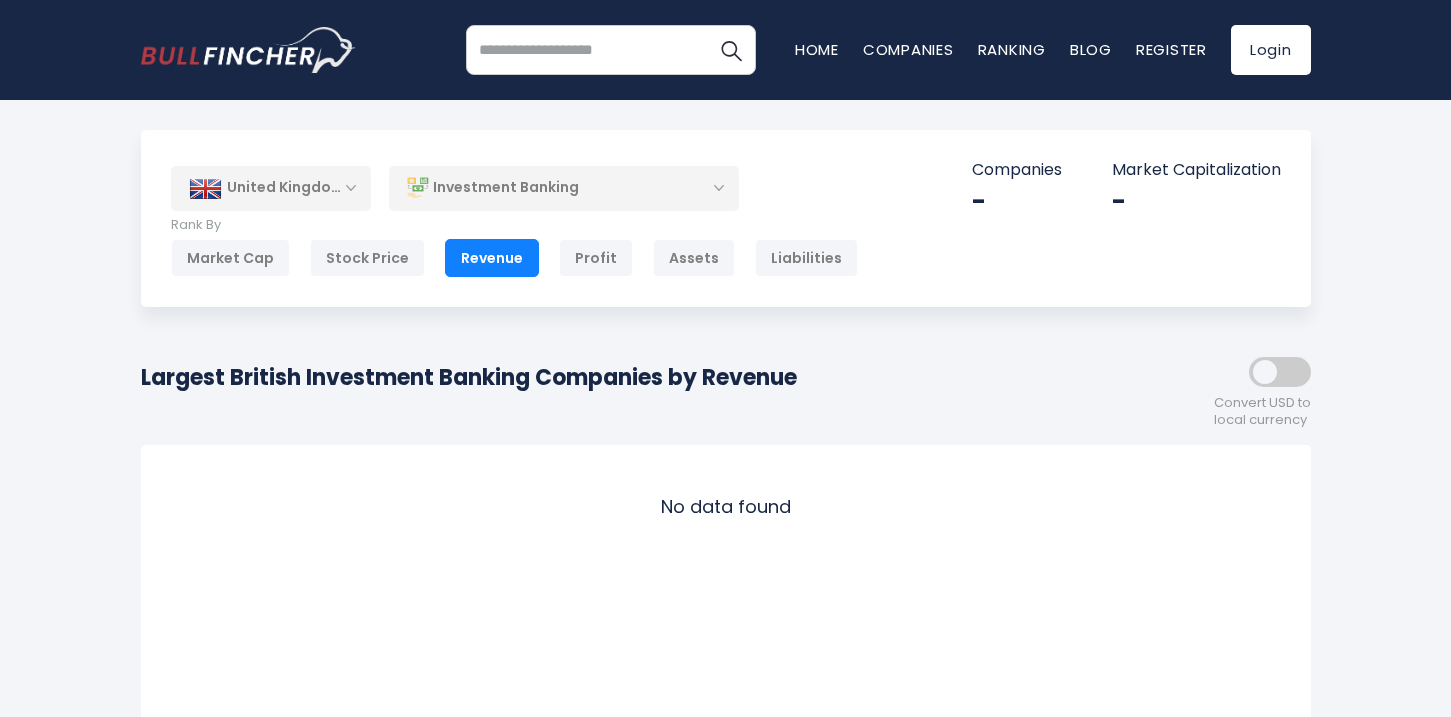 click on "Investment Banking" at bounding box center [564, 188] 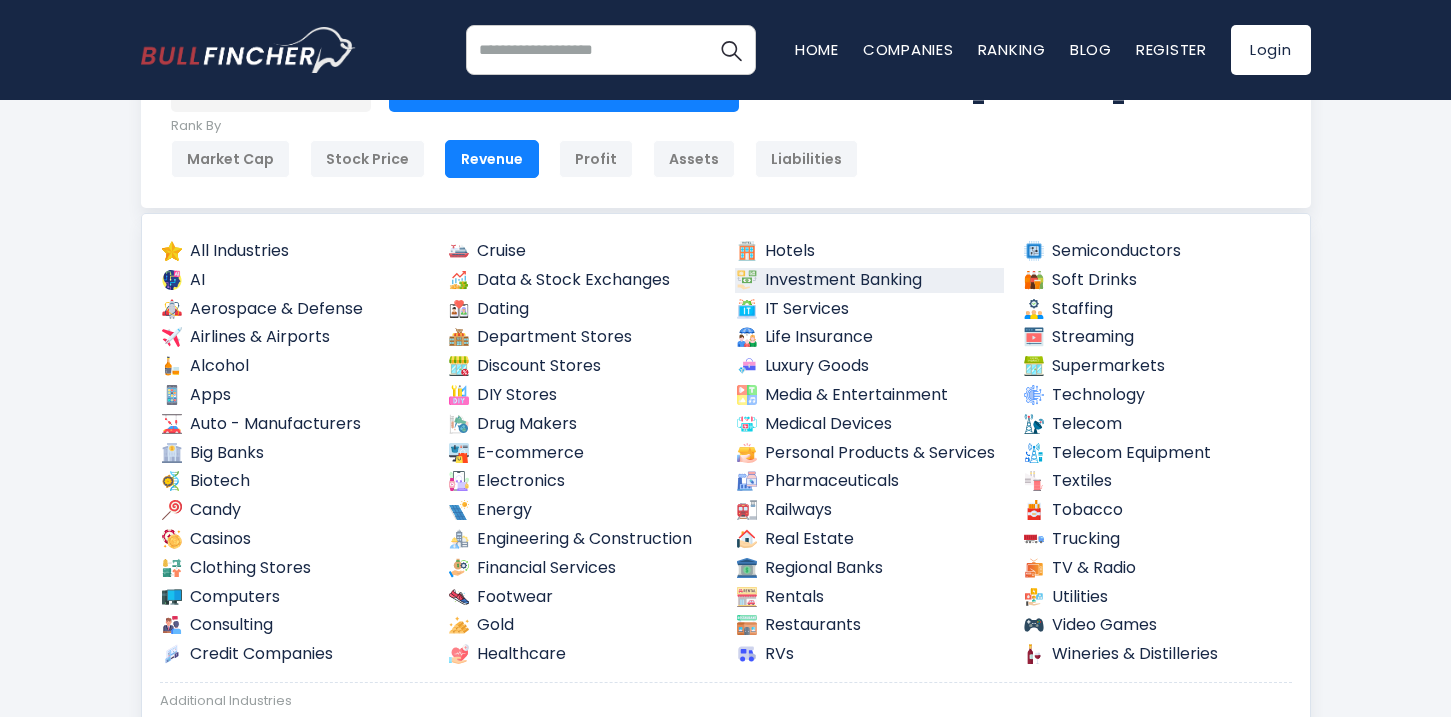 scroll, scrollTop: 102, scrollLeft: 0, axis: vertical 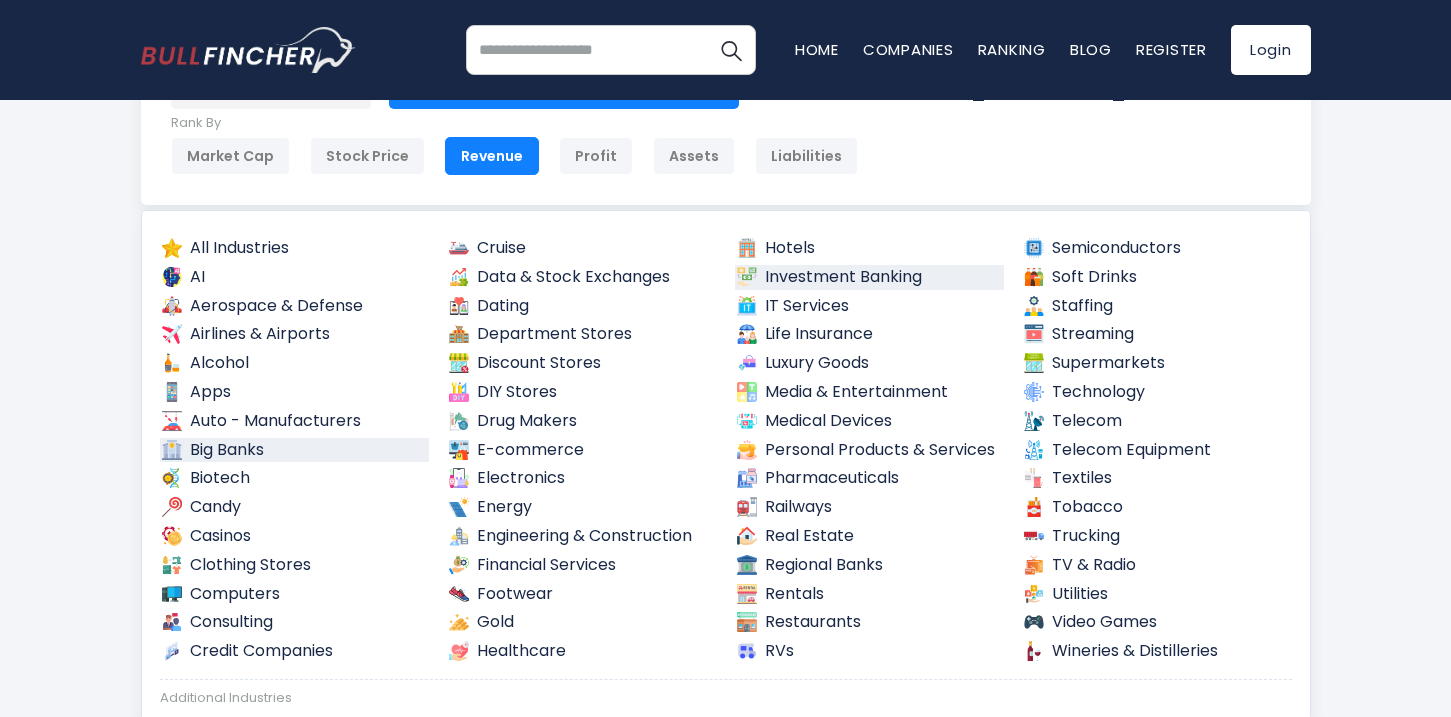 click on "Big Banks" at bounding box center [295, 450] 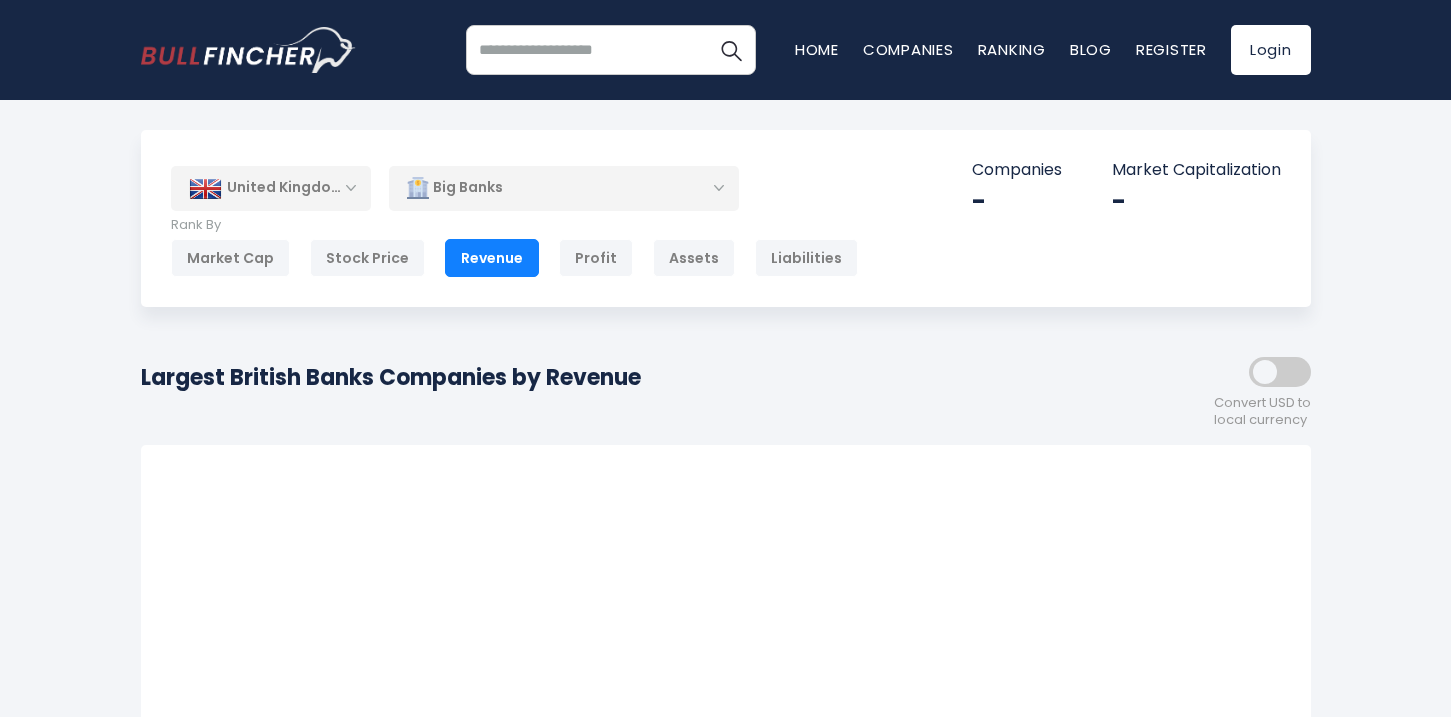 scroll, scrollTop: 0, scrollLeft: 0, axis: both 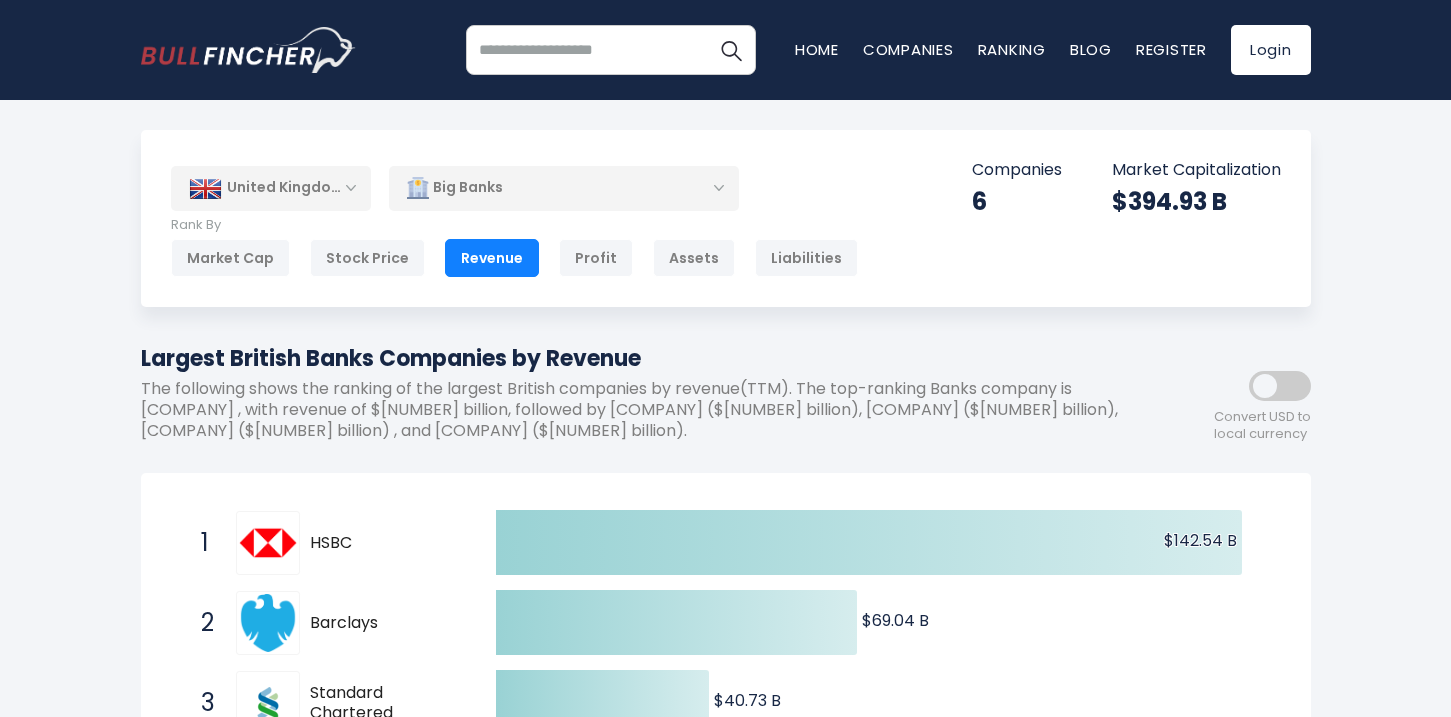click on "Big Banks" at bounding box center [564, 188] 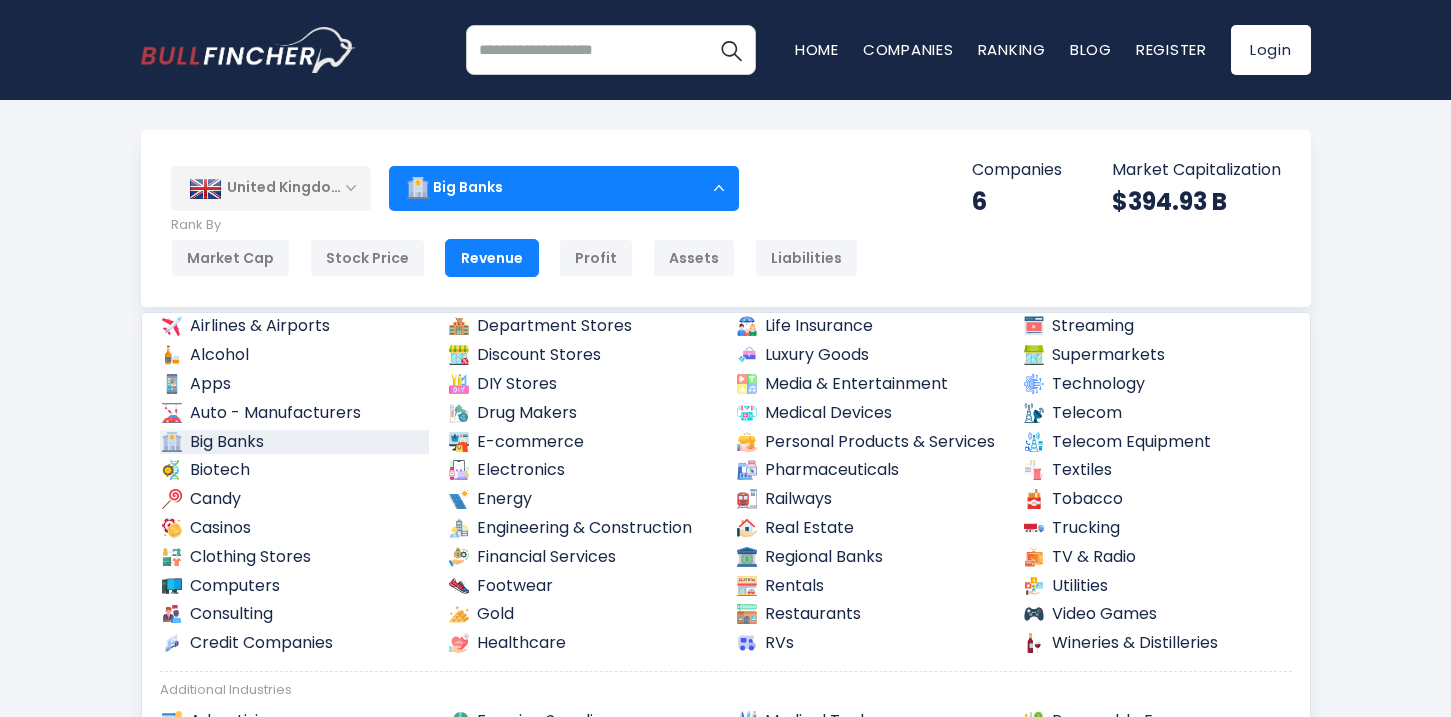 scroll, scrollTop: 129, scrollLeft: 0, axis: vertical 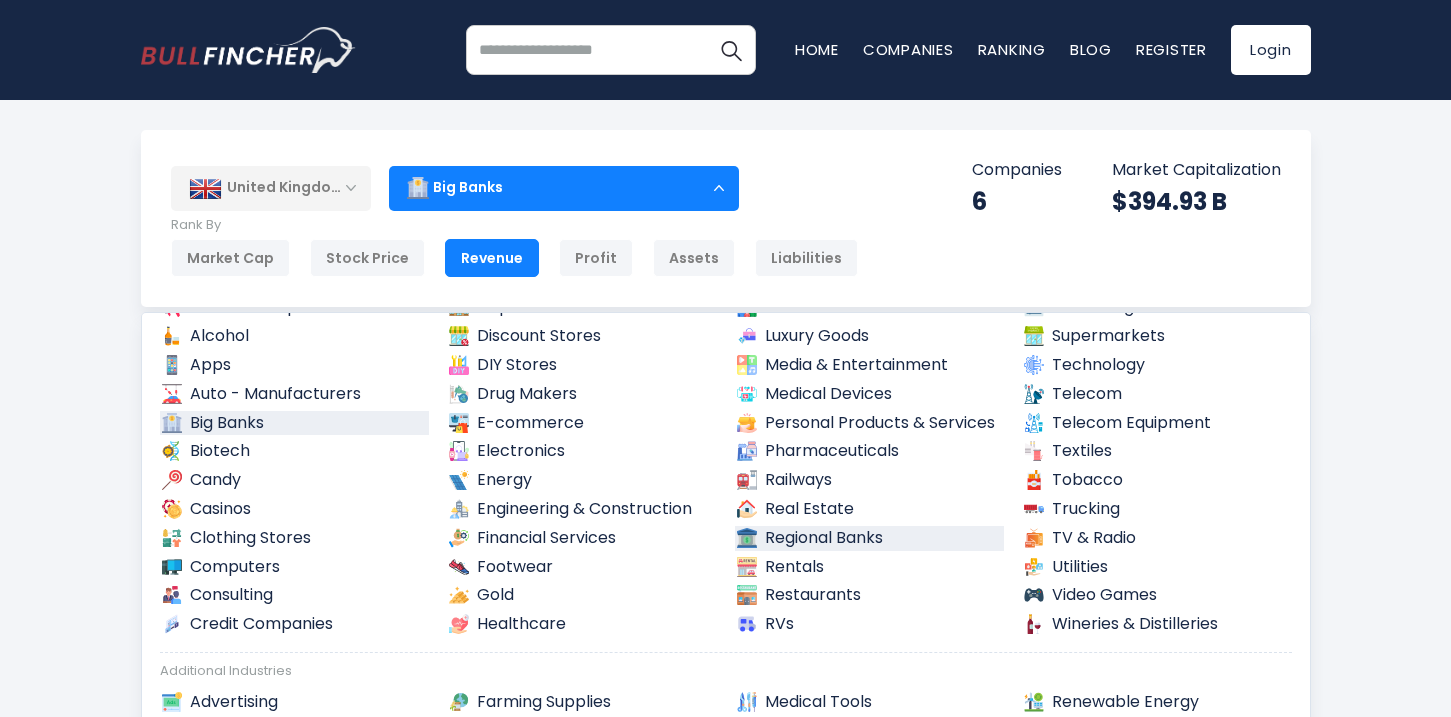 click on "Regional Banks" at bounding box center [870, 538] 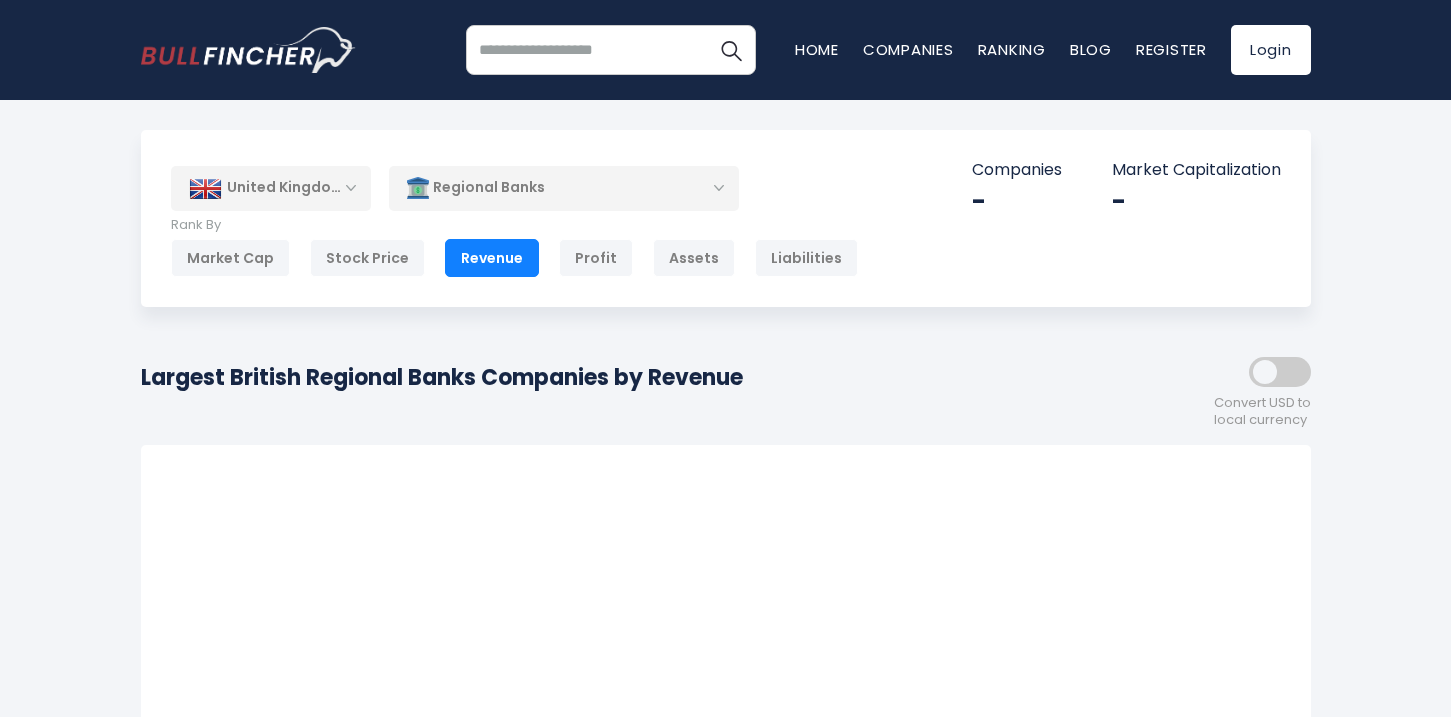 scroll, scrollTop: 0, scrollLeft: 0, axis: both 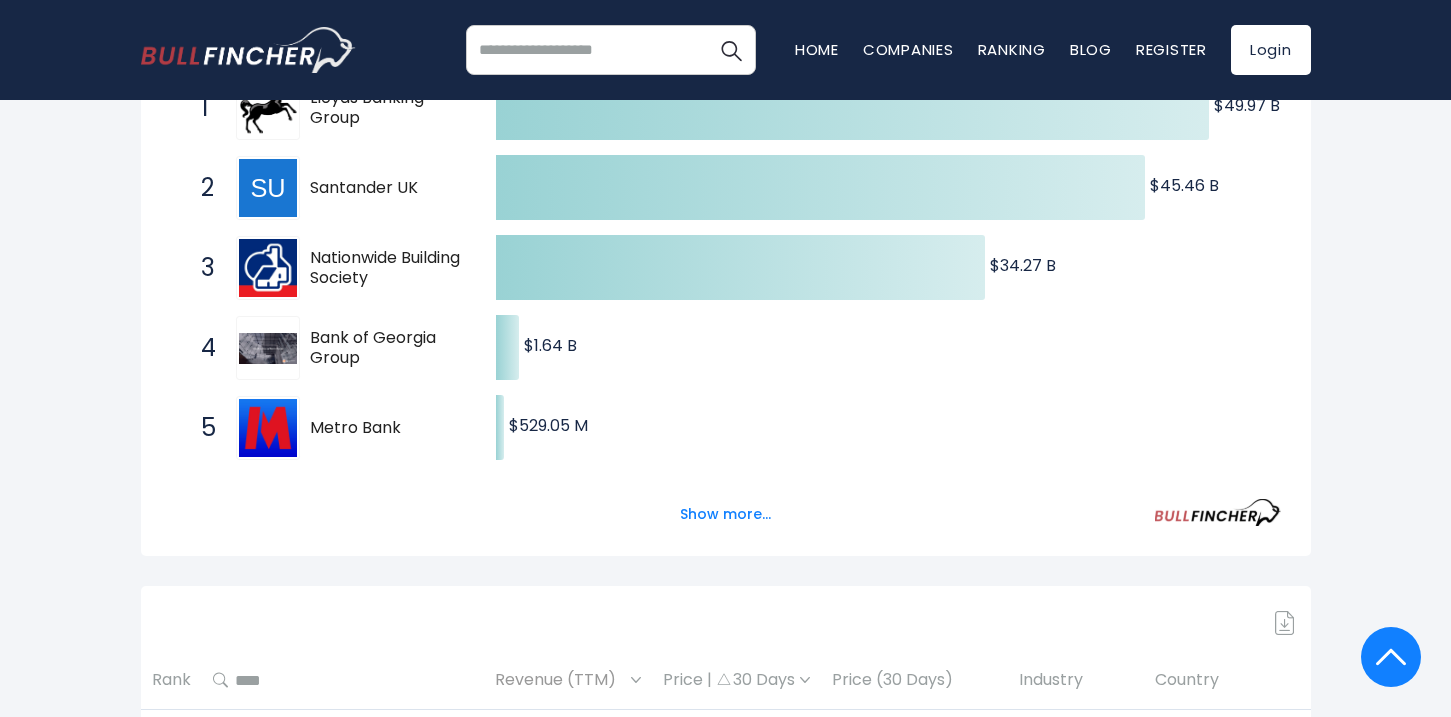 click on "Created with Highcharts 12.1.2 $49.97  B ​ $49.97  B $45.46  B ​ $45.46  B $34.27  B ​ $34.27  B $1.64  B ​ $1.64  B $529.05  M ​ $529.05  M $0 ​ $0 1 Lloyds Banking Group   LYG 2 Santander UK   SANB.L 3 Nationwide Building Society   NBS.L 4 Bank of Georgia Group   BGEO.L 5 Metro Bank   MTRO.L 6 Santander   STNDF
Show more..." at bounding box center (726, 297) 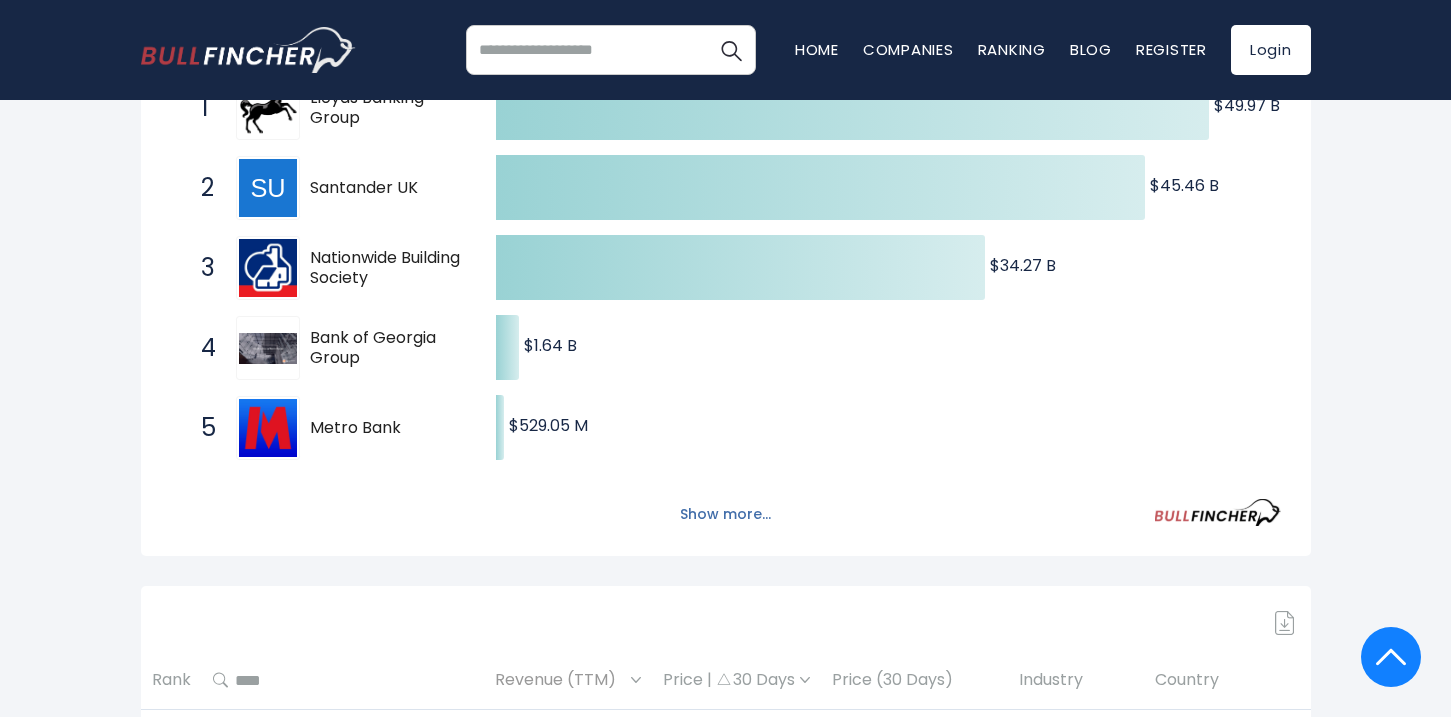 click on "Show more..." at bounding box center [725, 514] 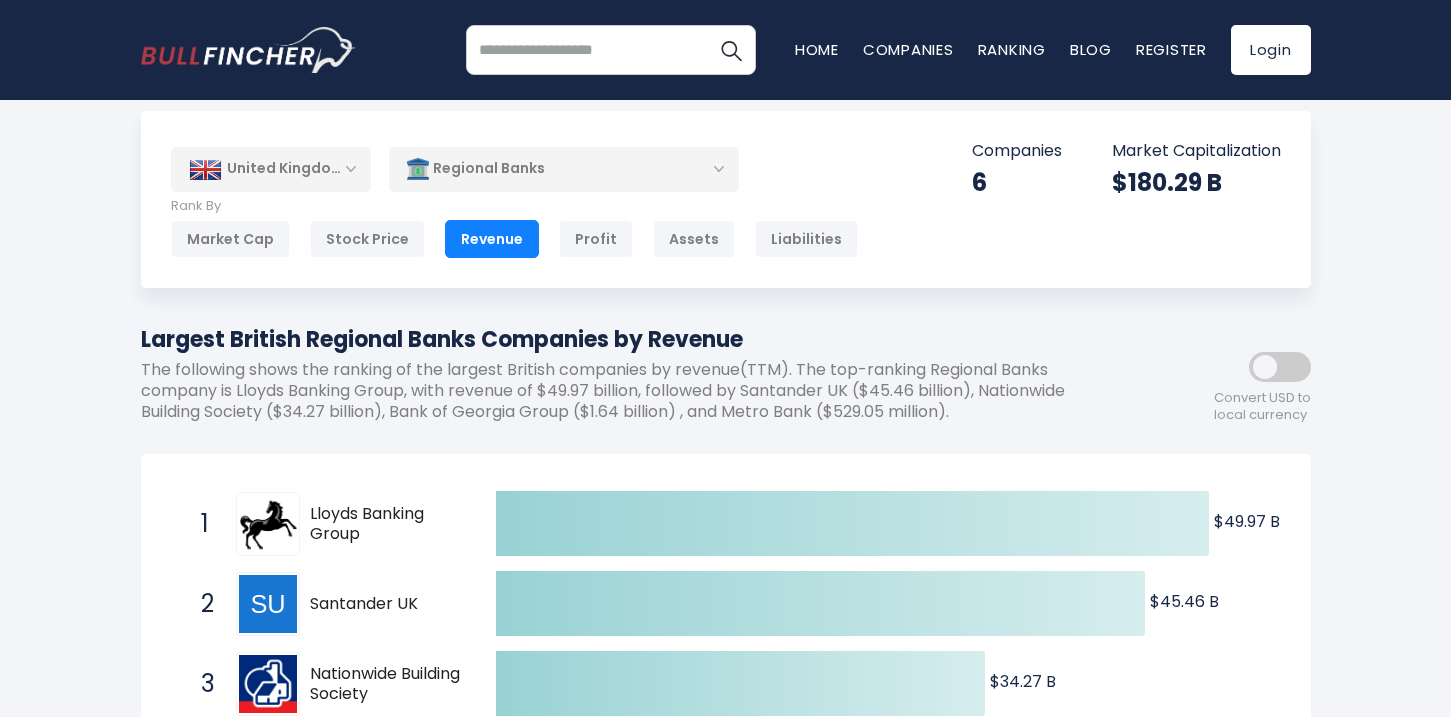 scroll, scrollTop: 0, scrollLeft: 0, axis: both 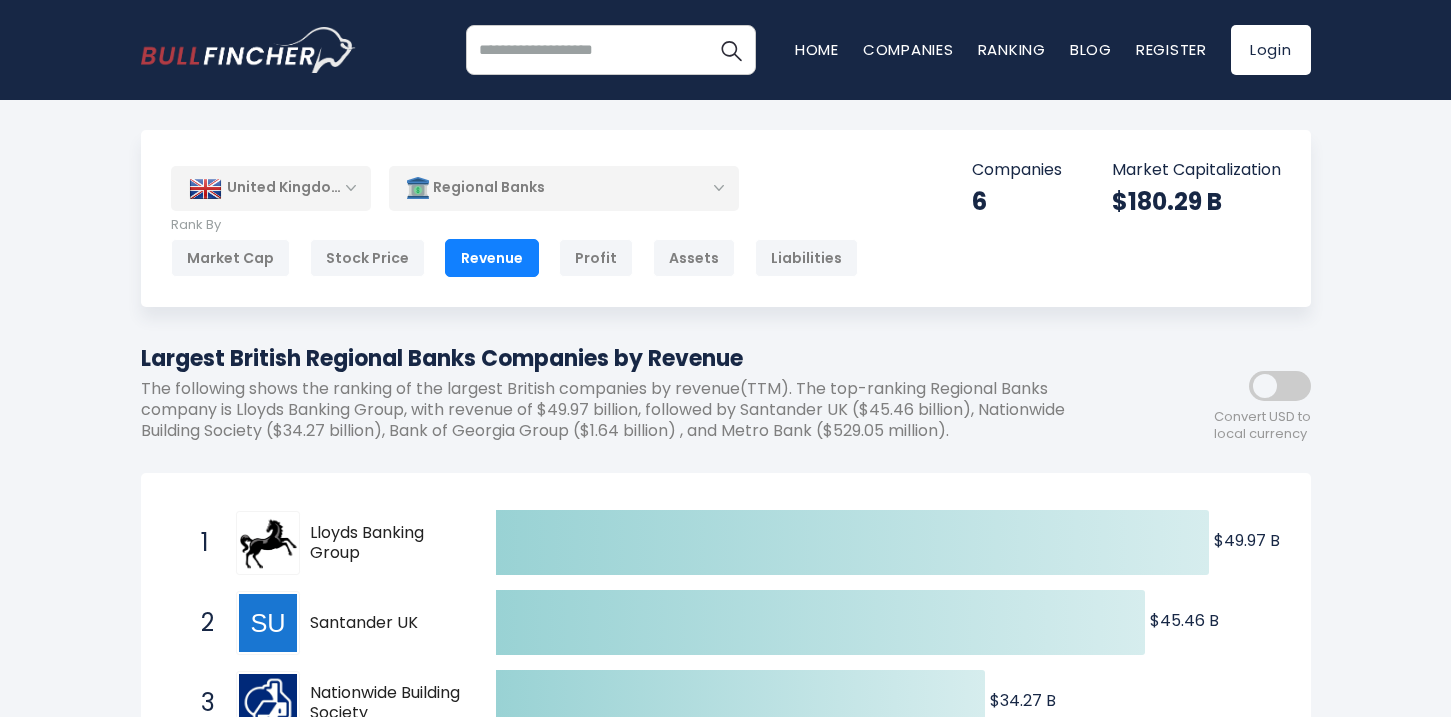 click on "Regional Banks" at bounding box center (564, 188) 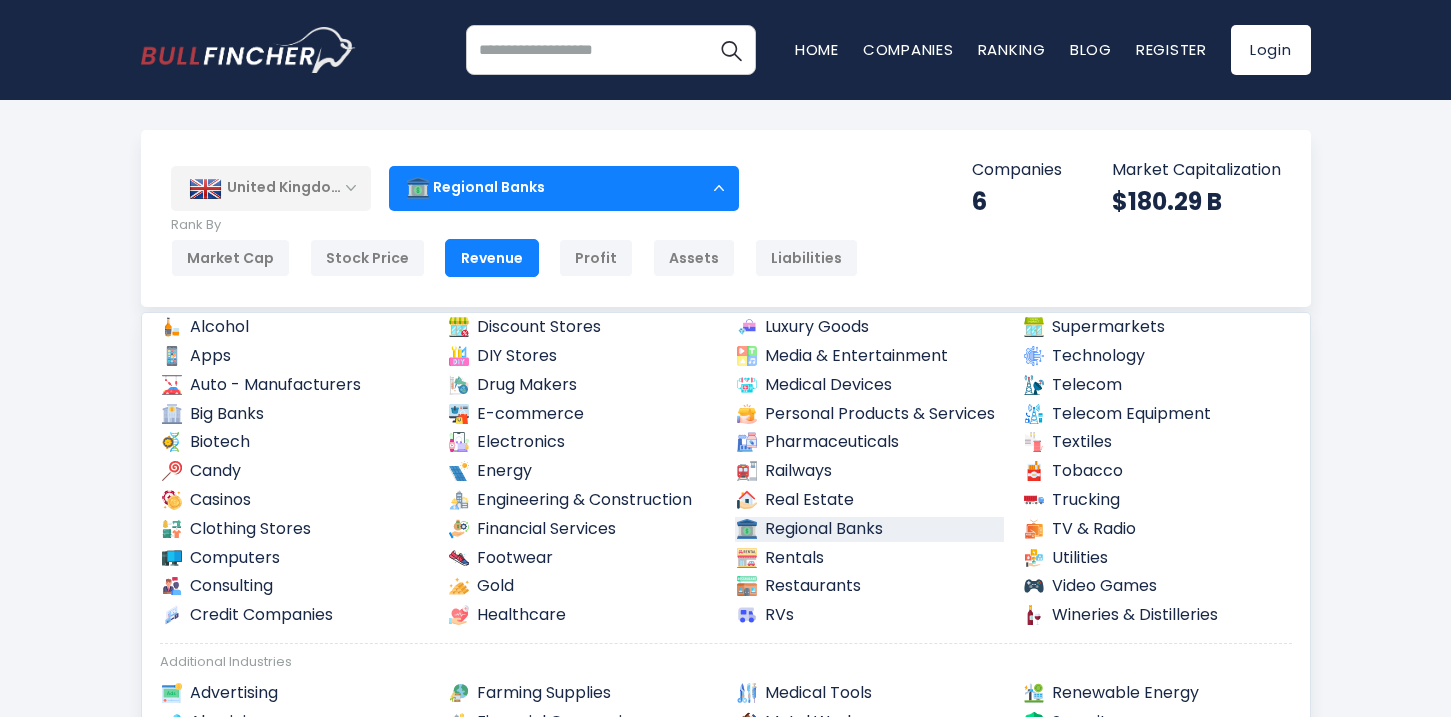 scroll, scrollTop: 141, scrollLeft: 0, axis: vertical 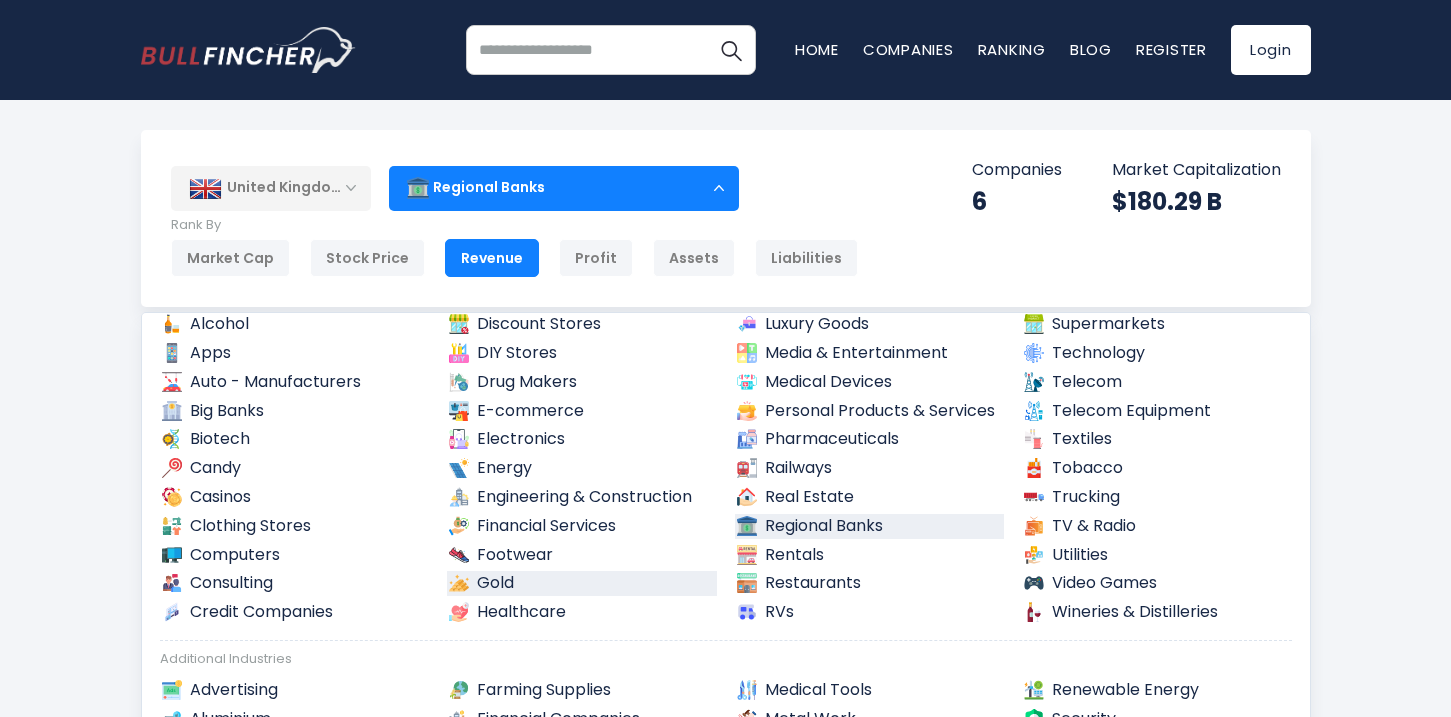 click on "Gold" at bounding box center (582, 583) 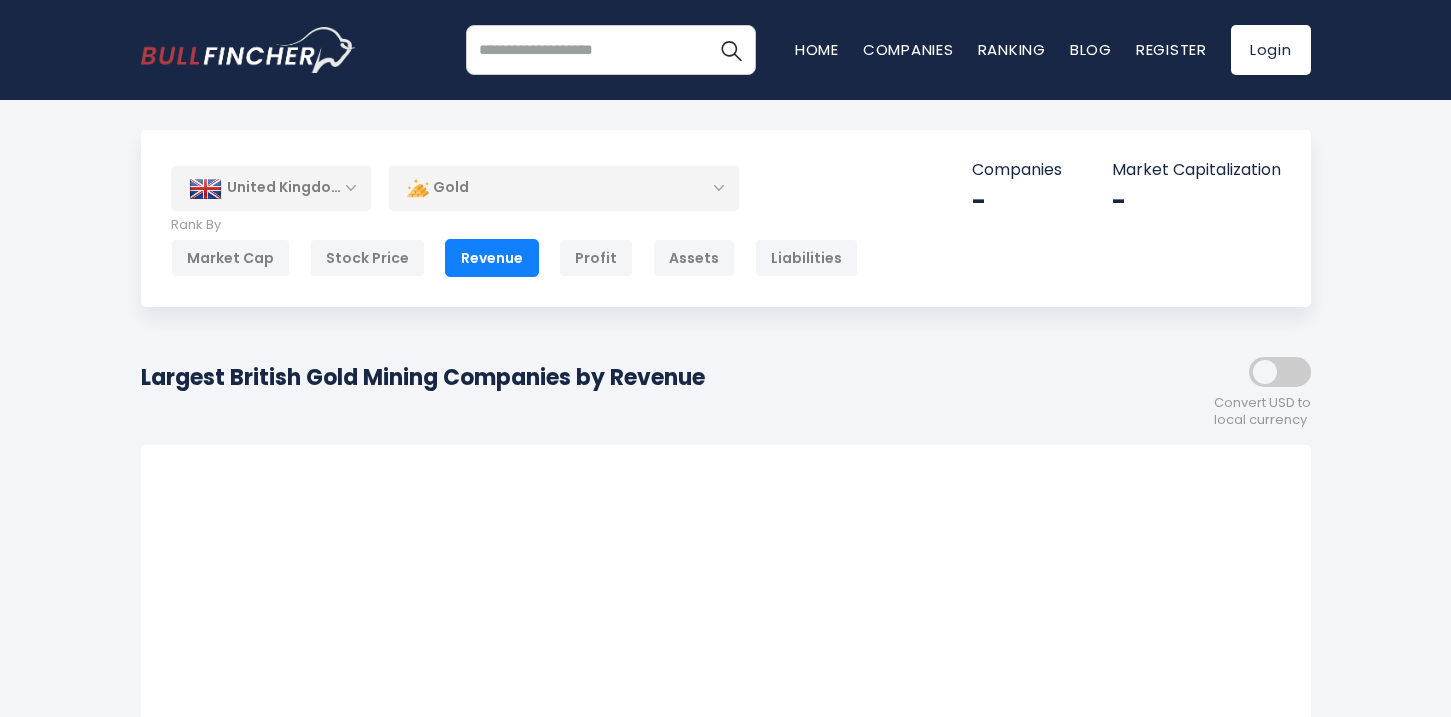 scroll, scrollTop: 0, scrollLeft: 0, axis: both 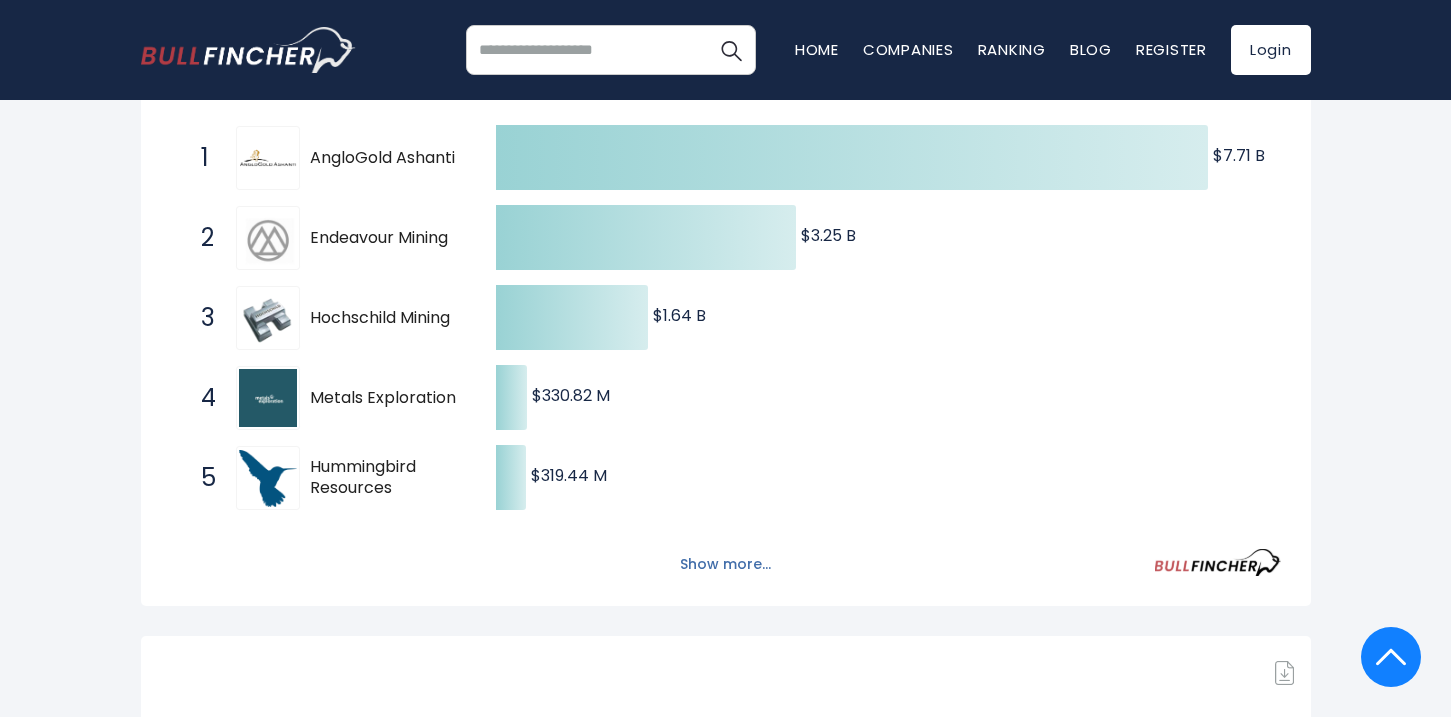 click on "Show more..." at bounding box center [725, 564] 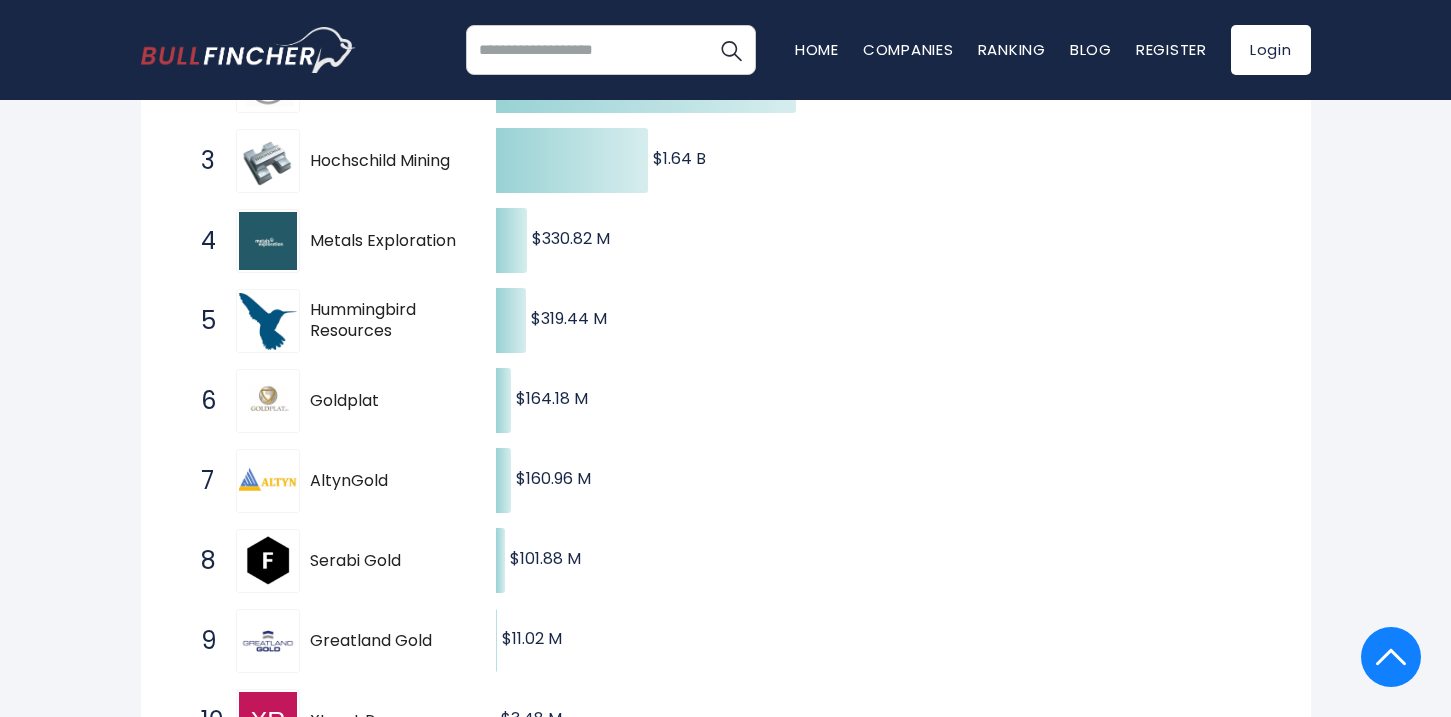 scroll, scrollTop: 566, scrollLeft: 0, axis: vertical 